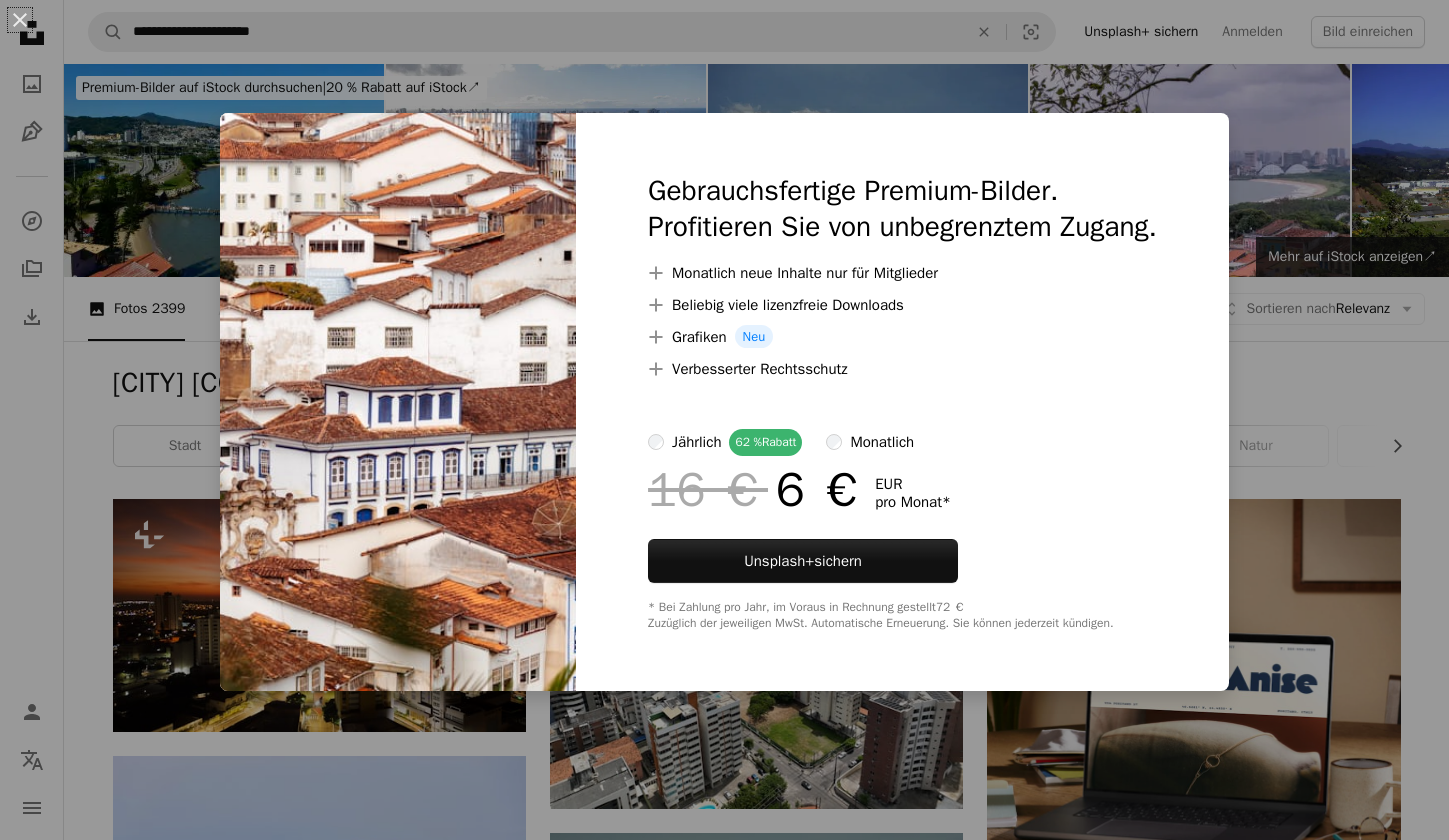 scroll, scrollTop: 3672, scrollLeft: 0, axis: vertical 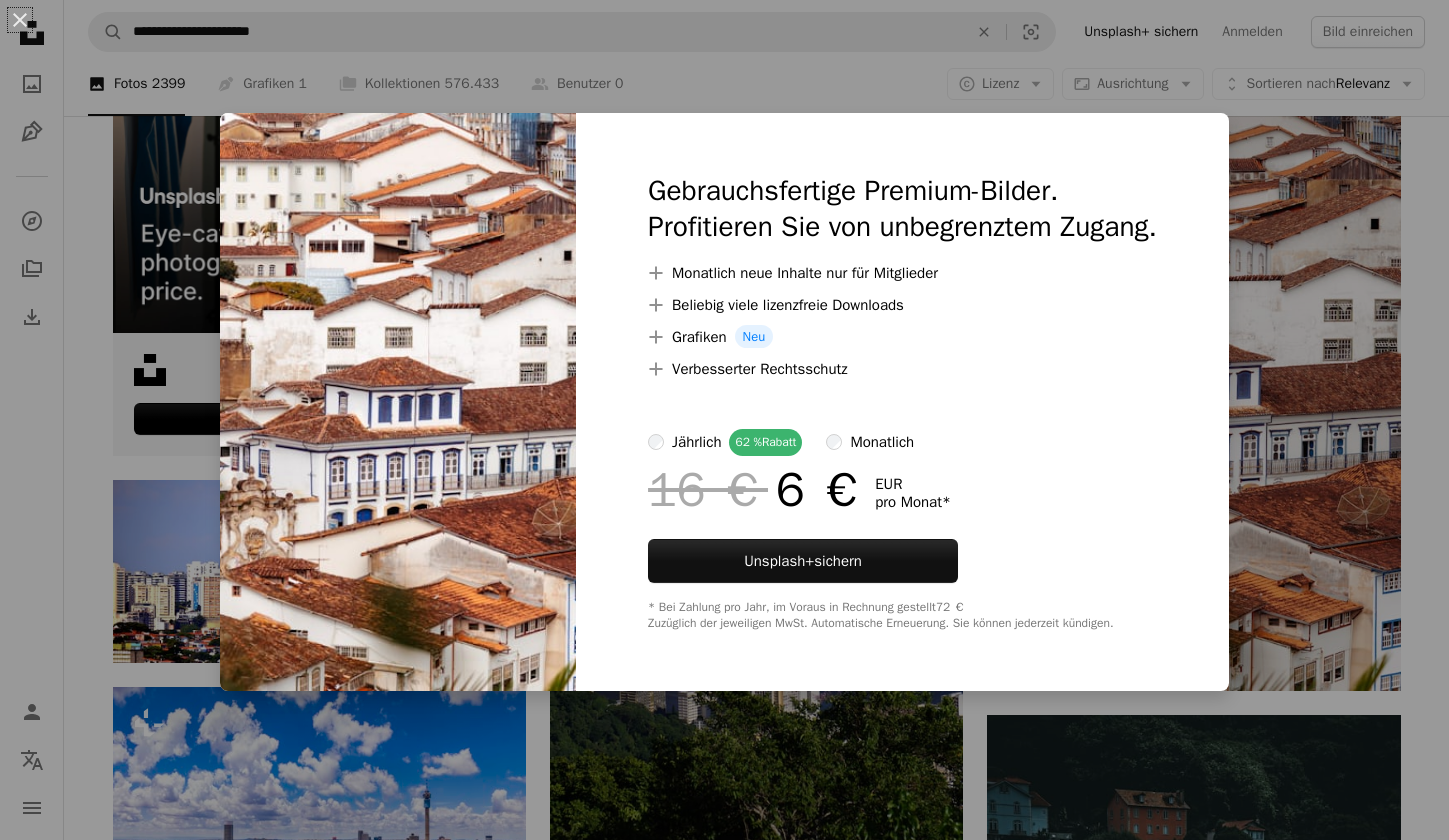 click on "An X shape Gebrauchsfertige Premium-Bilder. Profitieren Sie von unbegrenztem Zugang. A plus sign Monatlich neue Inhalte nur für Mitglieder A plus sign Beliebig viele lizenzfreie Downloads A plus sign Grafiken  Neu A plus sign Verbesserter Rechtsschutz jährlich 62 %  Rabatt monatlich 16 €   6 € EUR pro Monat * Unsplash+  sichern * Bei Zahlung pro Jahr, im Voraus in Rechnung gestellt  72 € Zuzüglich der jeweiligen MwSt. Automatische Erneuerung. Sie können jederzeit kündigen." at bounding box center [724, 420] 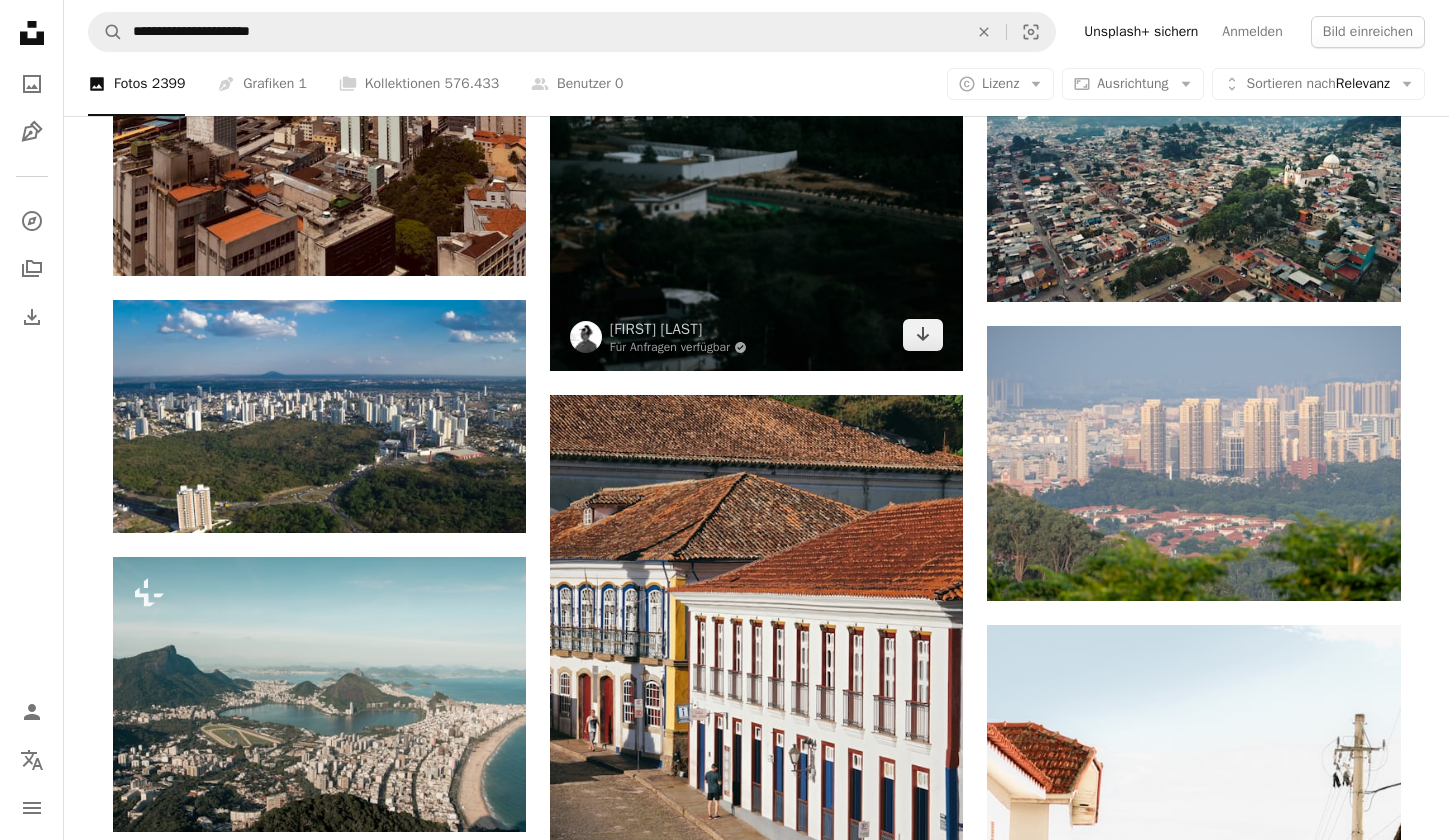 scroll, scrollTop: 5184, scrollLeft: 0, axis: vertical 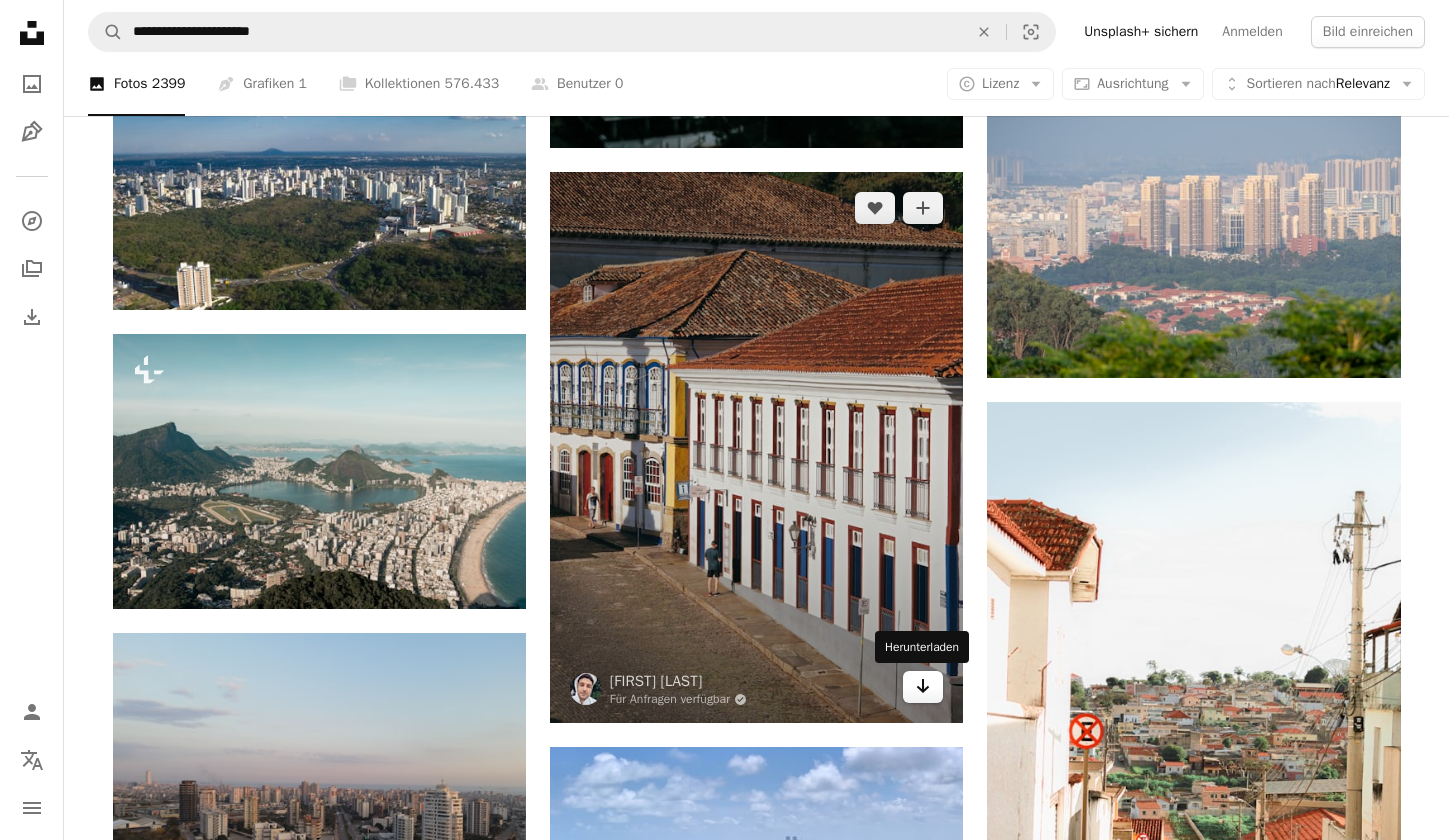click on "Arrow pointing down" at bounding box center [923, 687] 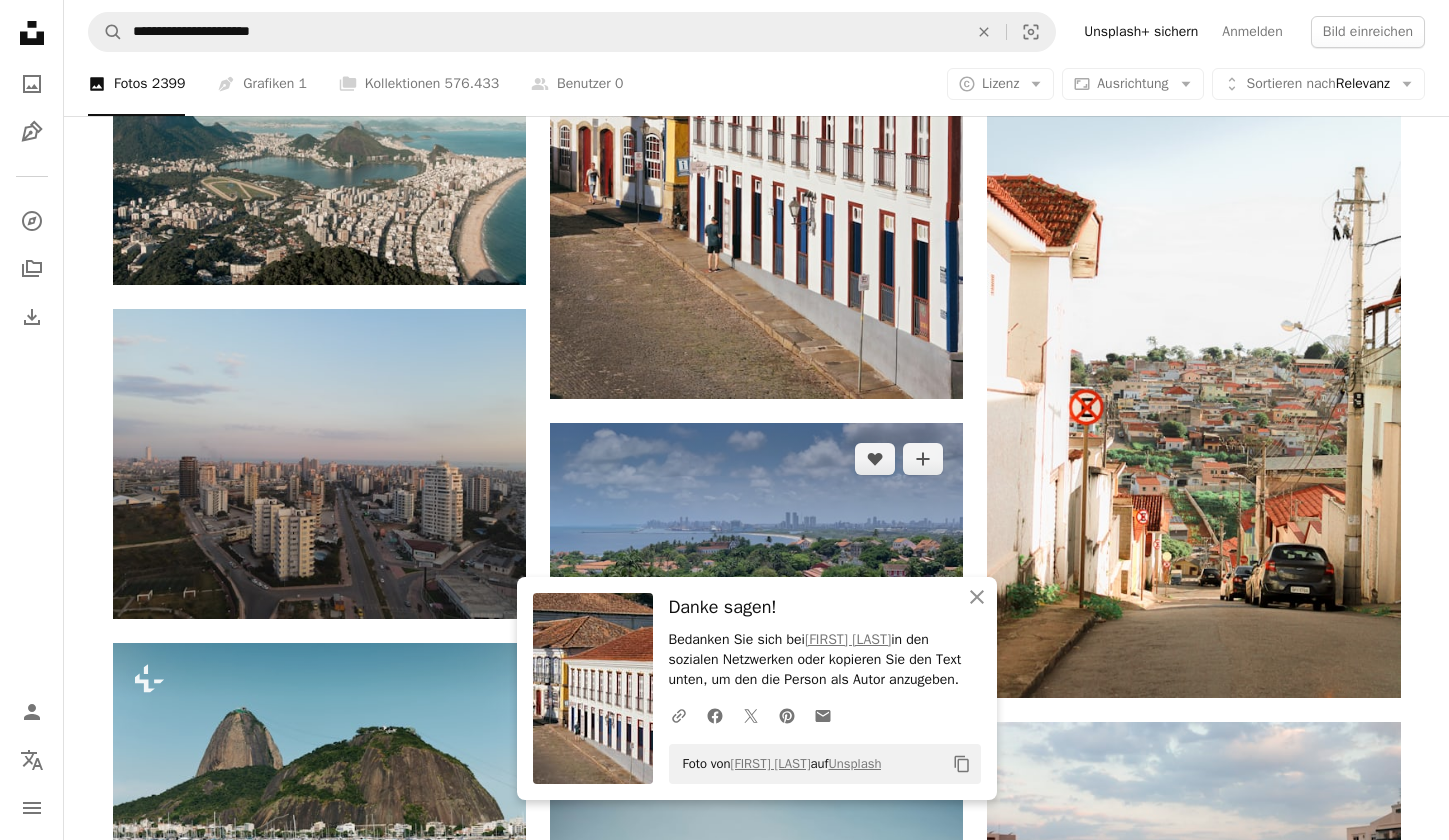scroll, scrollTop: 5292, scrollLeft: 0, axis: vertical 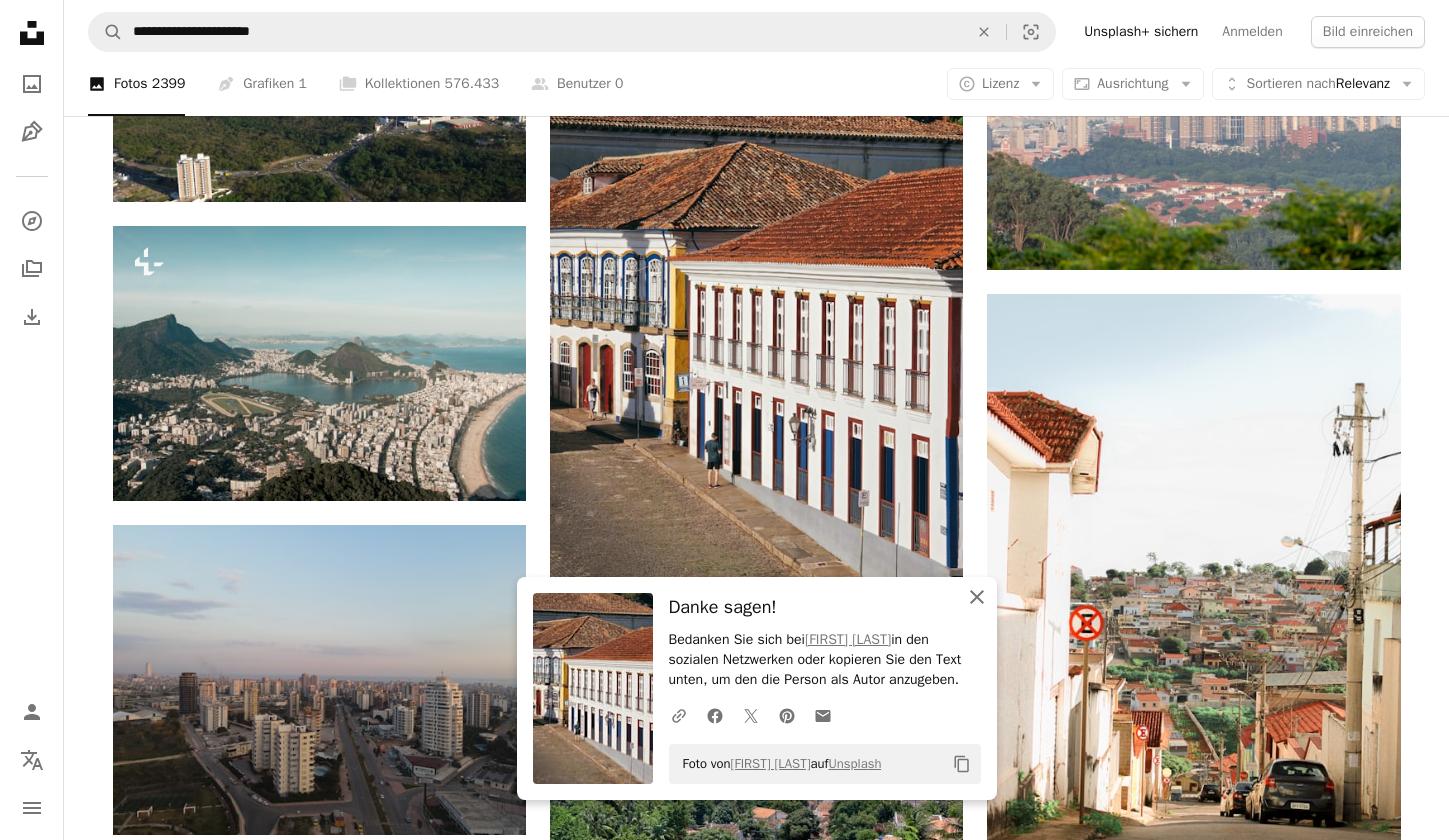 click 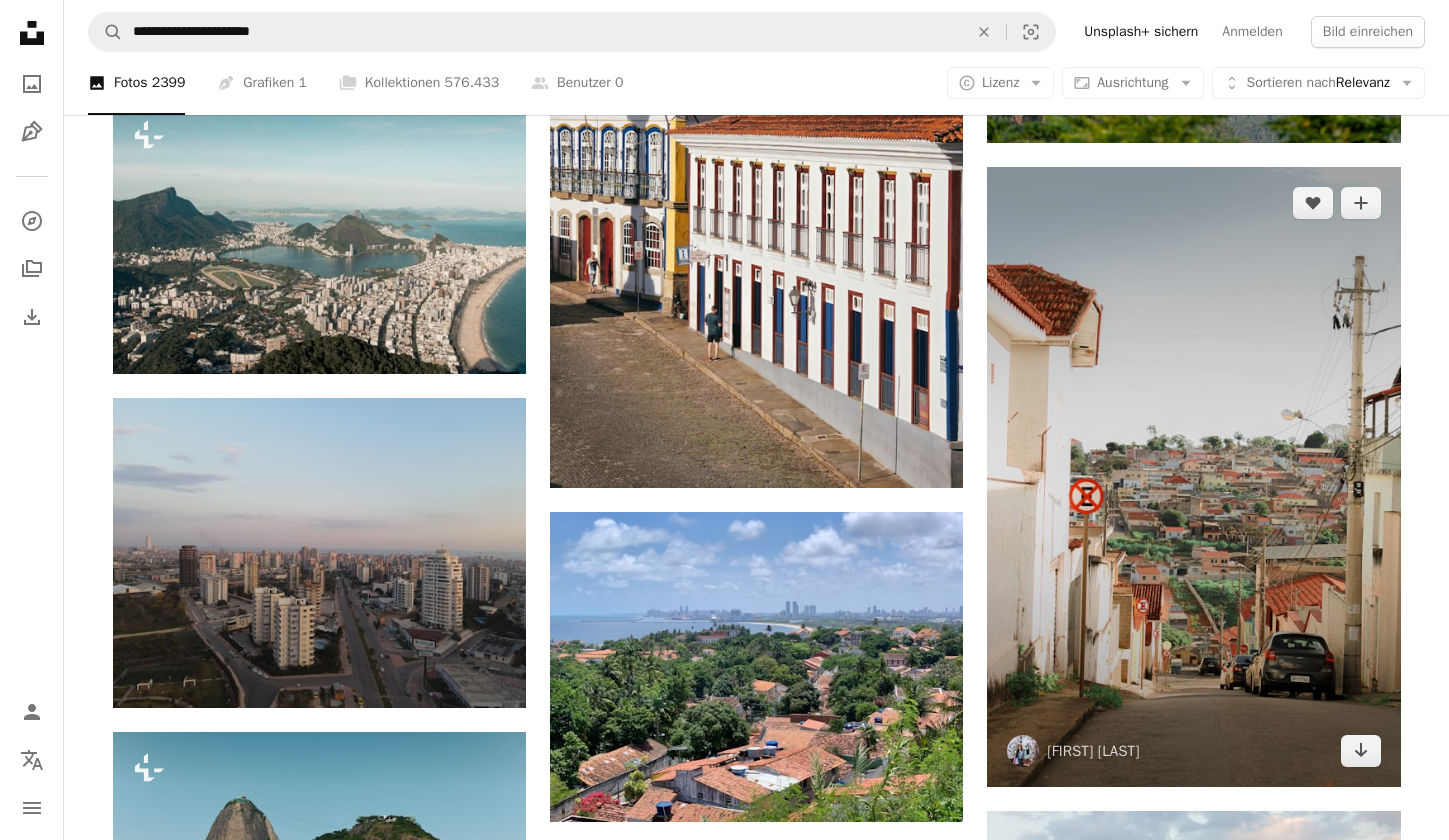 scroll, scrollTop: 5508, scrollLeft: 0, axis: vertical 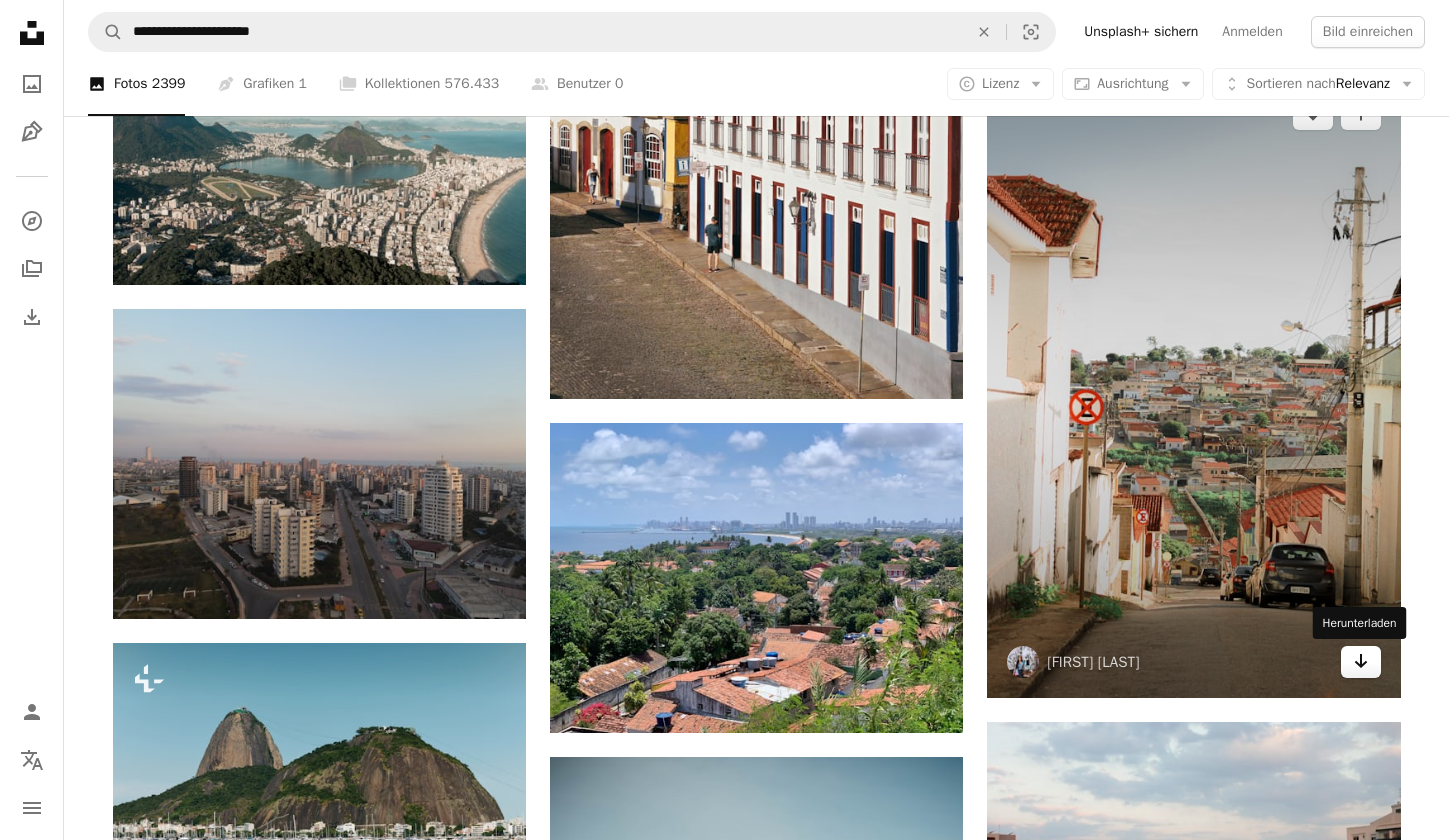 click 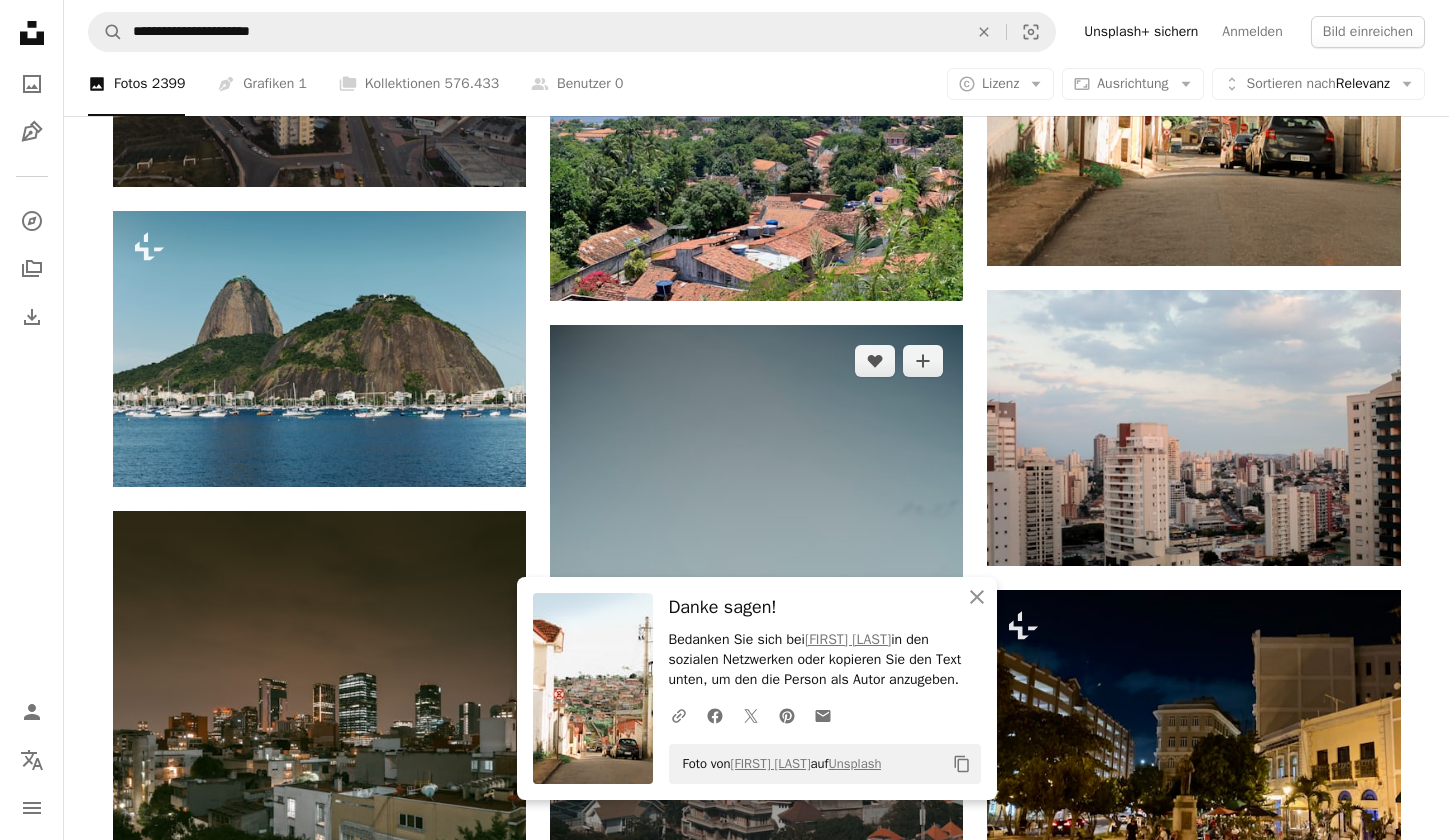 scroll, scrollTop: 6048, scrollLeft: 0, axis: vertical 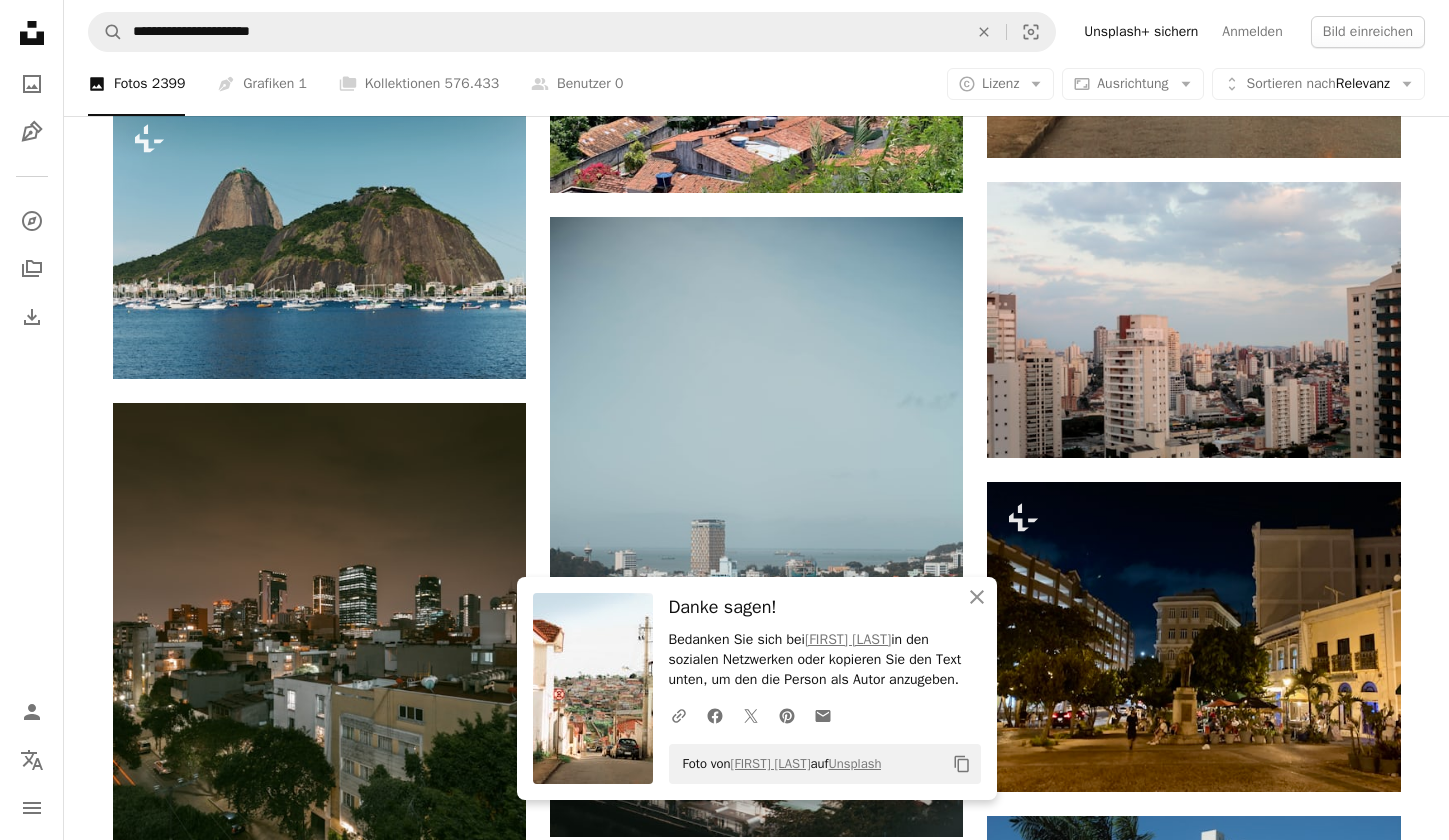 click on "Plus sign for Unsplash+ A heart A plus sign Getty Images Für  Unsplash+ A lock   Herunterladen A heart A plus sign [FIRST] [LAST] Arrow pointing down A heart A plus sign [FIRST] [LAST] Arrow pointing down A heart A plus sign [FIRST] [LAST] Arrow pointing down A heart A plus sign [FIRST] [LAST] Arrow pointing down A heart A plus sign [FIRST] [LAST] Arrow pointing down A heart A plus sign [FIRST] [LAST] Arrow pointing down A heart A plus sign [FIRST] [LAST] Arrow pointing down –– ––– –––  –– ––– –  ––– –––  ––––  –   – –– –––  – – ––– –– –– –––– –– The best in on-brand content creation Learn More A heart A plus sign [FIRST] [LAST] Arrow pointing down Plus sign for Unsplash+ A heart A plus sign Getty Images Für  Unsplash+ A lock   Herunterladen A heart A plus sign A heart" at bounding box center (756, -1311) 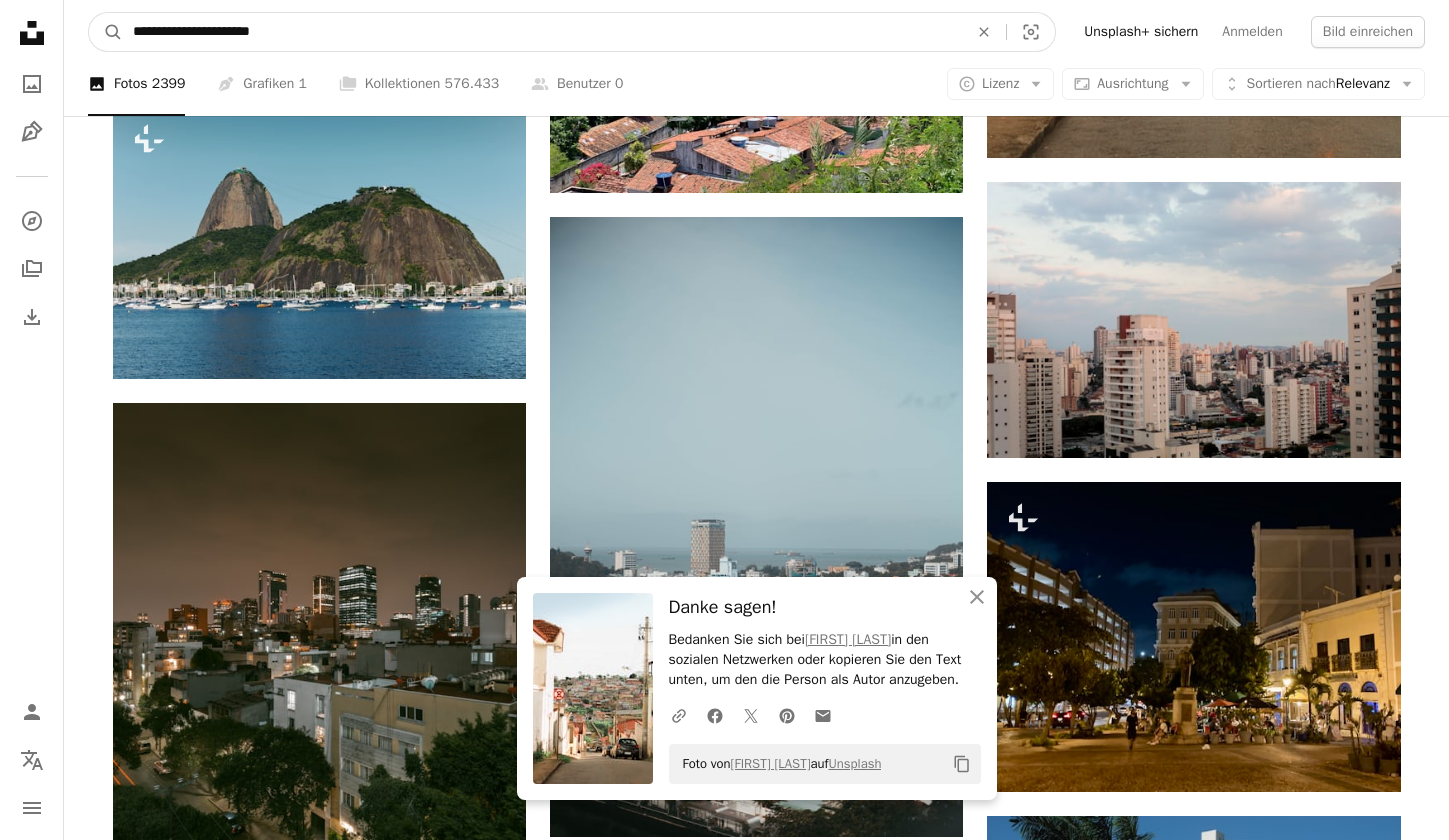 click on "**********" at bounding box center [542, 32] 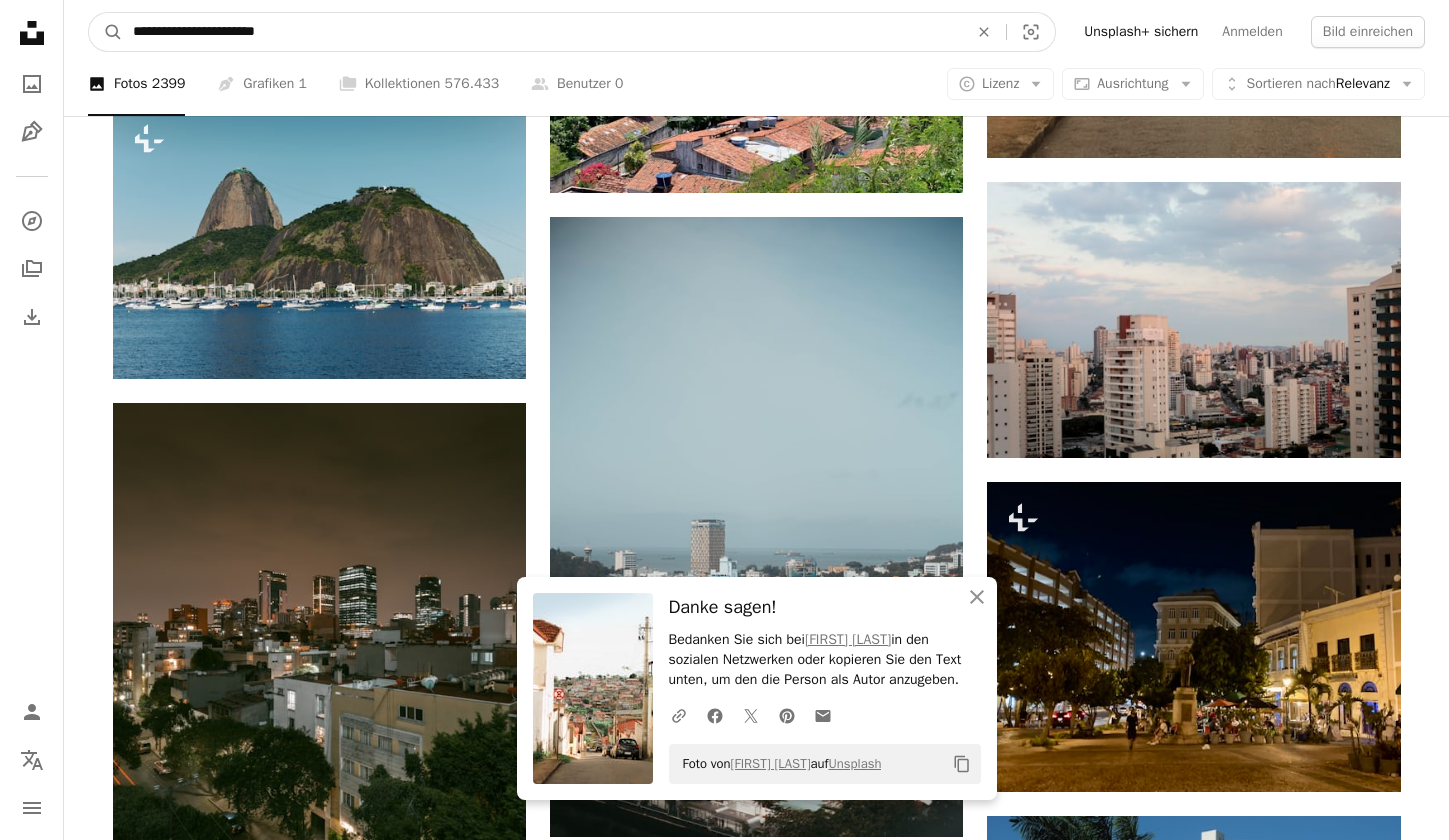 click on "A magnifying glass" at bounding box center [106, 32] 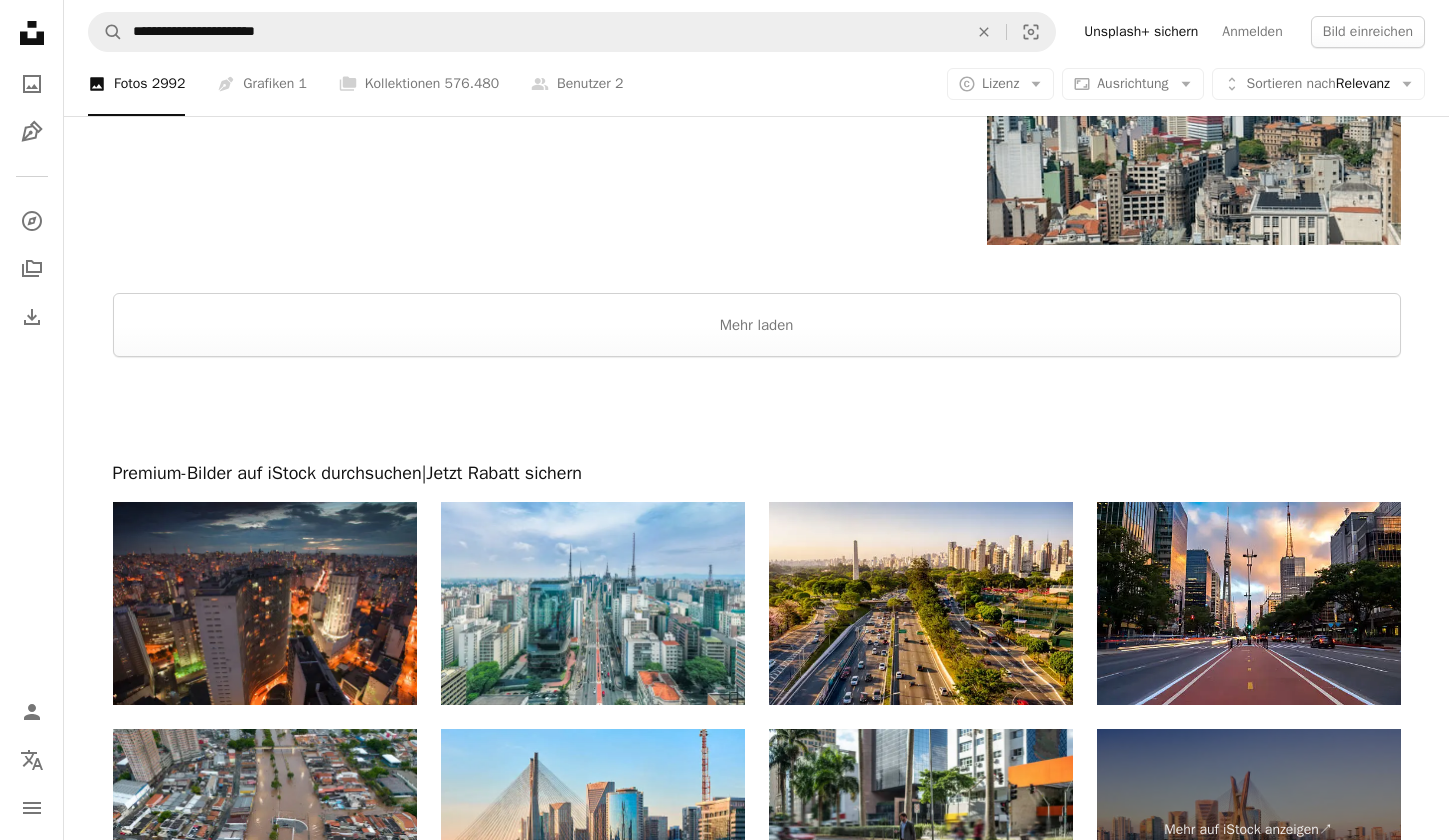 scroll, scrollTop: 3132, scrollLeft: 0, axis: vertical 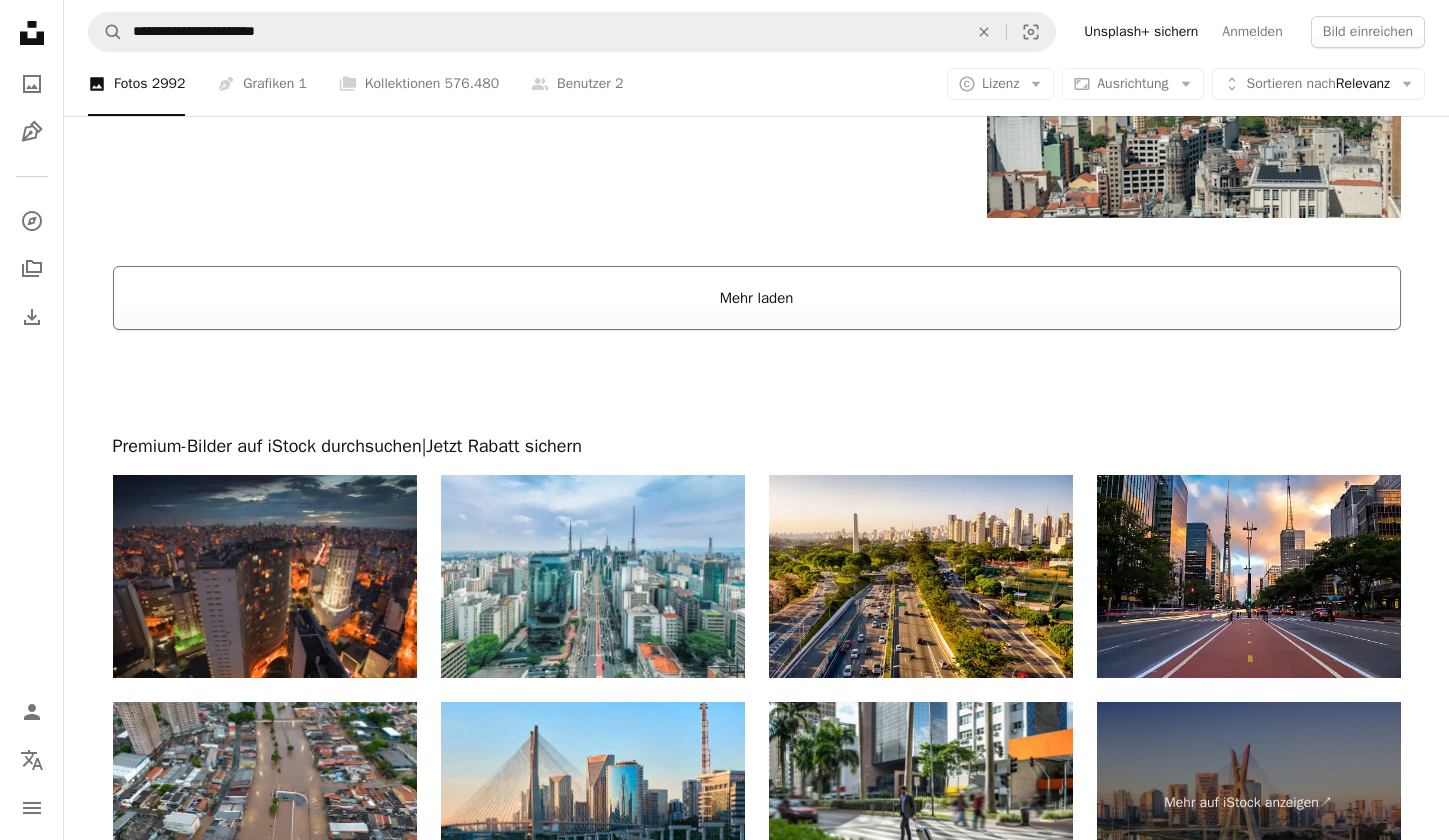 click on "Mehr laden" at bounding box center (757, 298) 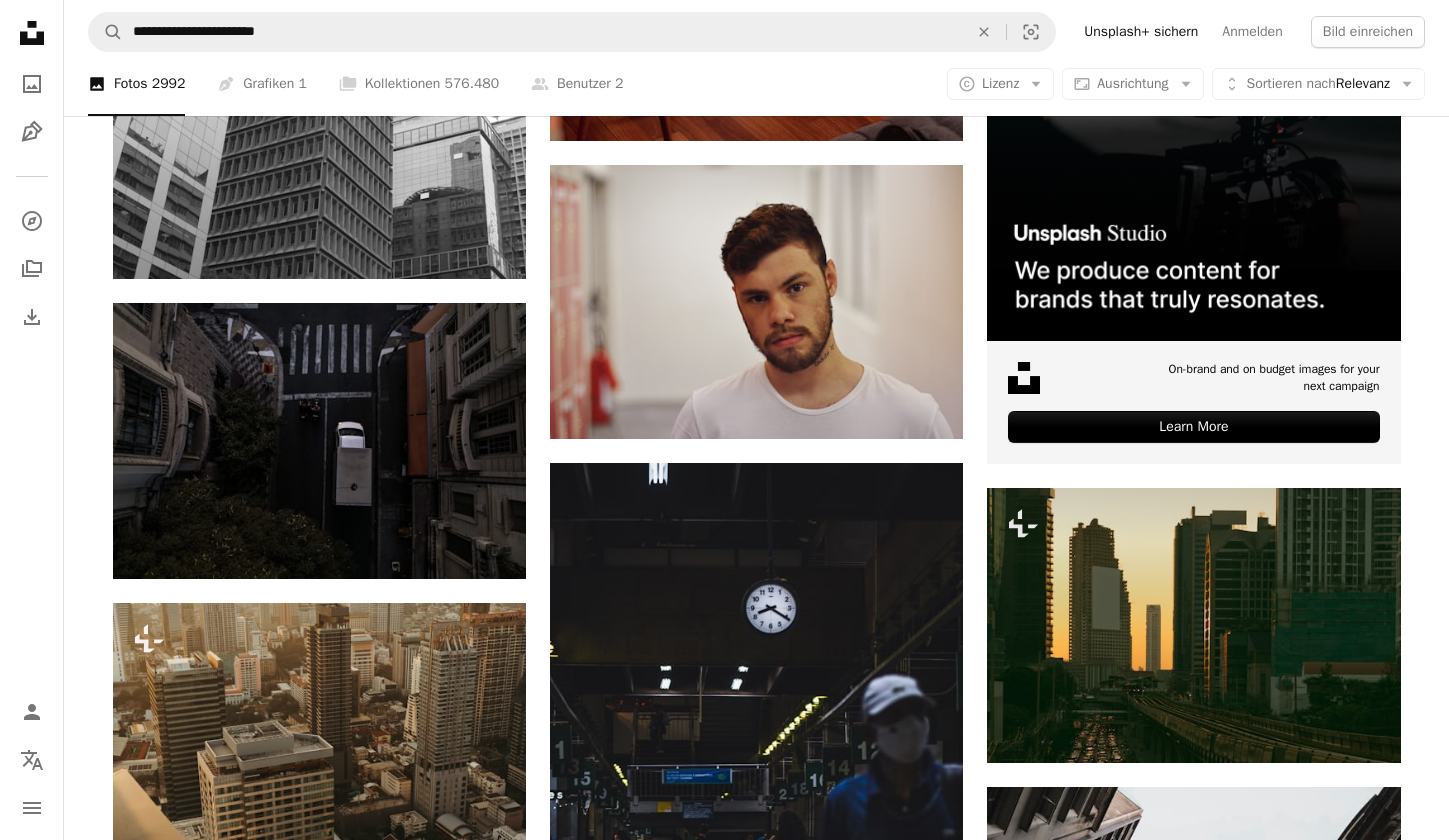 scroll, scrollTop: 7776, scrollLeft: 0, axis: vertical 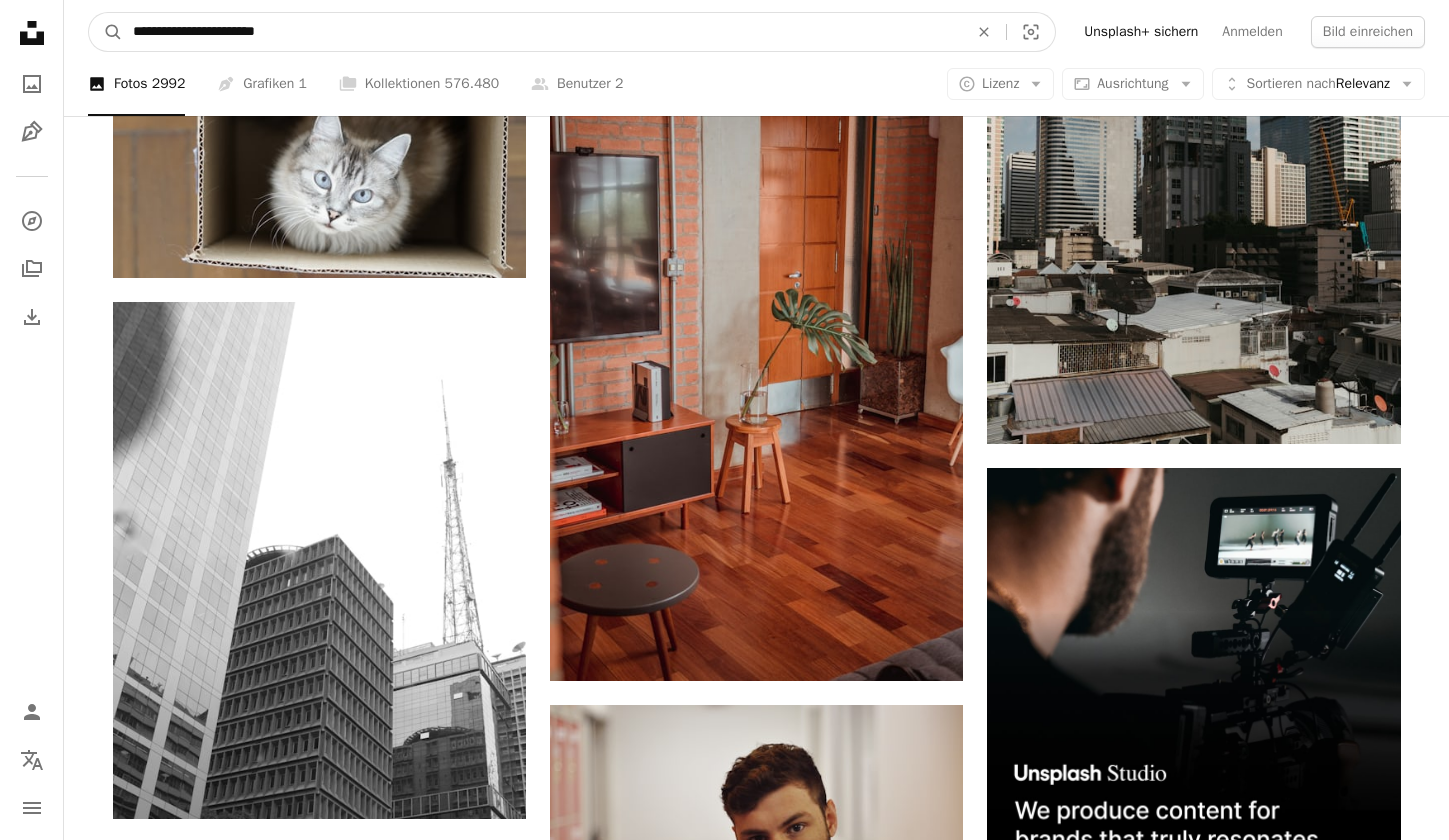 drag, startPoint x: 196, startPoint y: 30, endPoint x: 306, endPoint y: 30, distance: 110 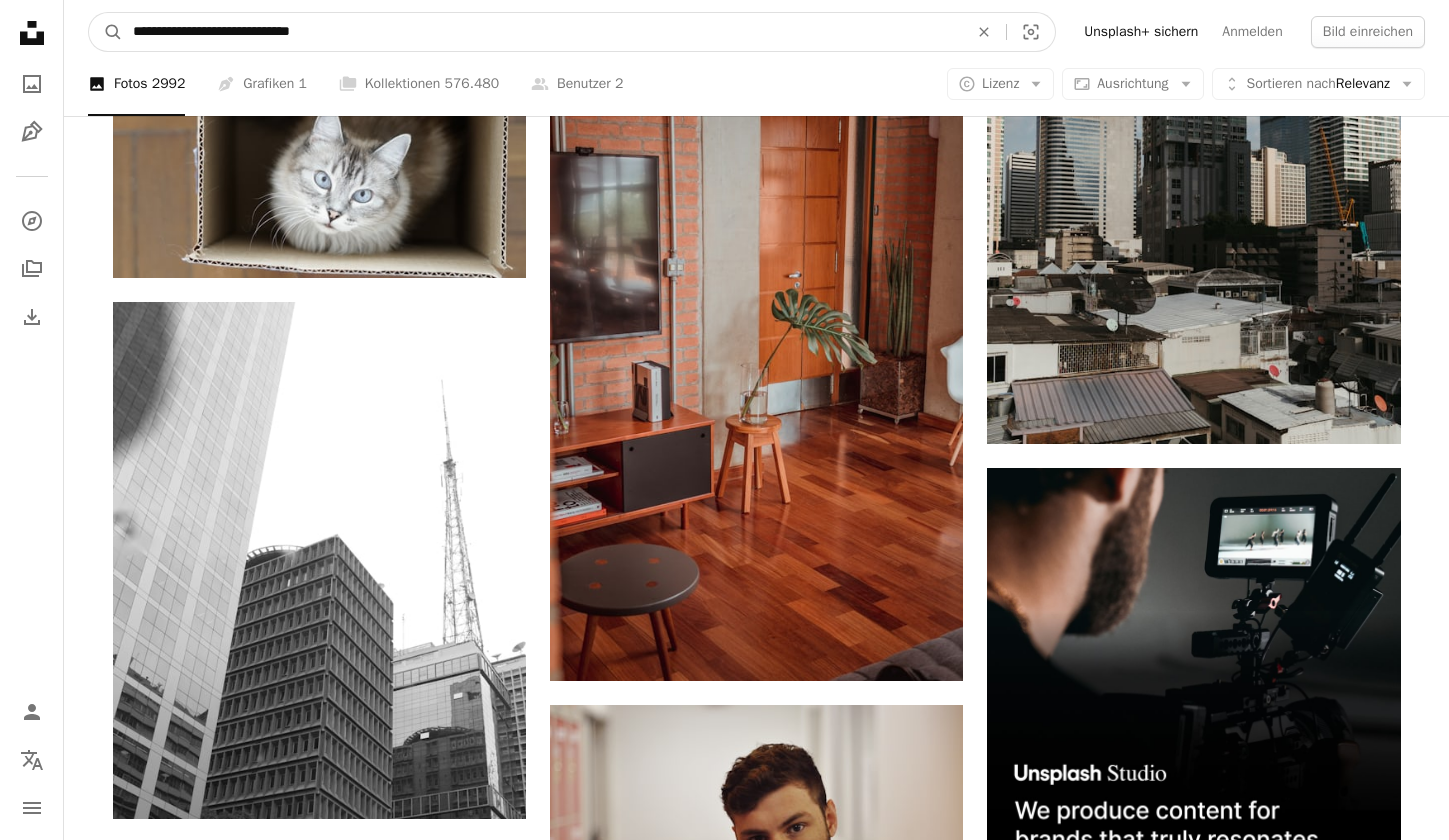 type on "**********" 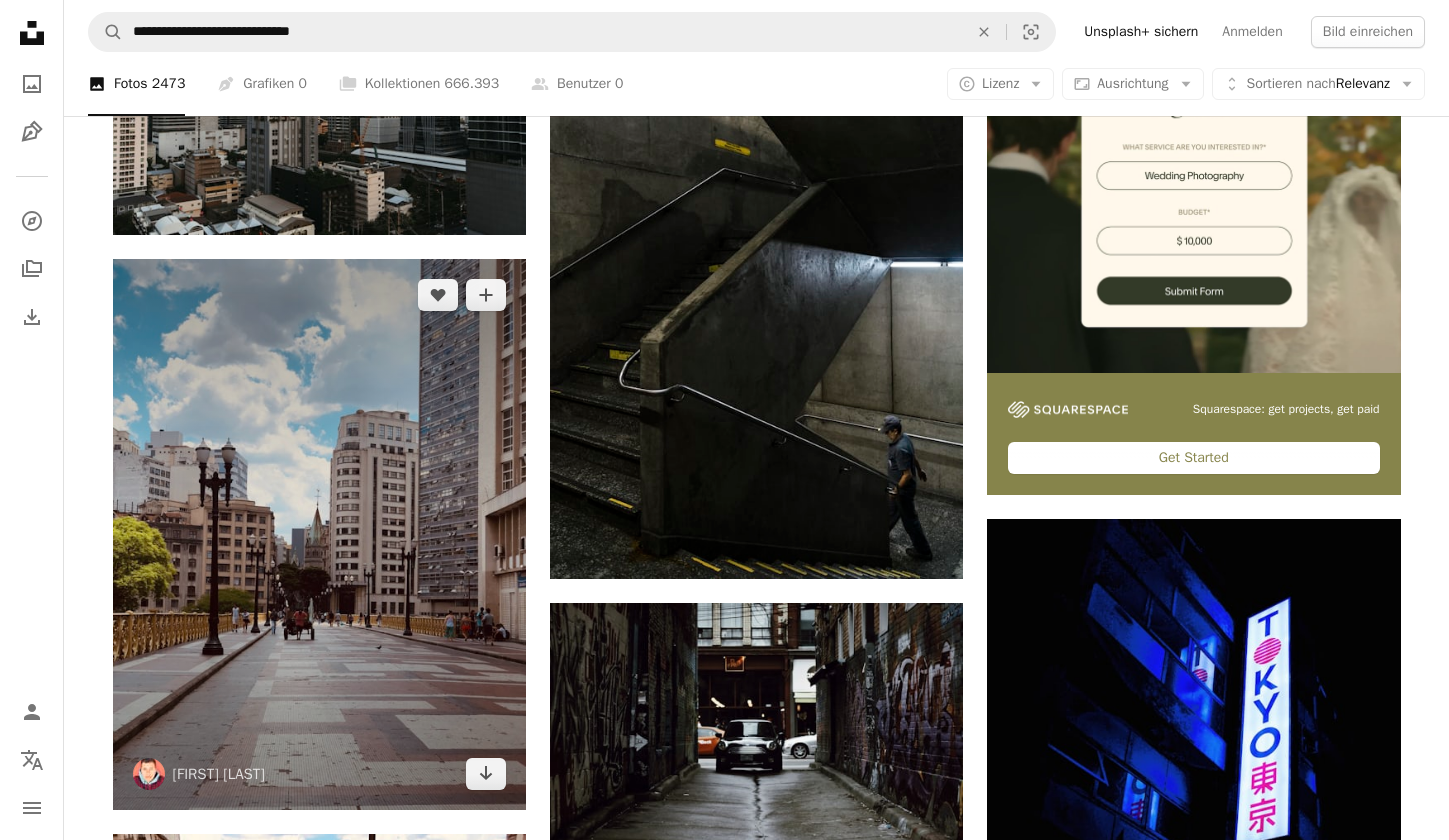scroll, scrollTop: 648, scrollLeft: 0, axis: vertical 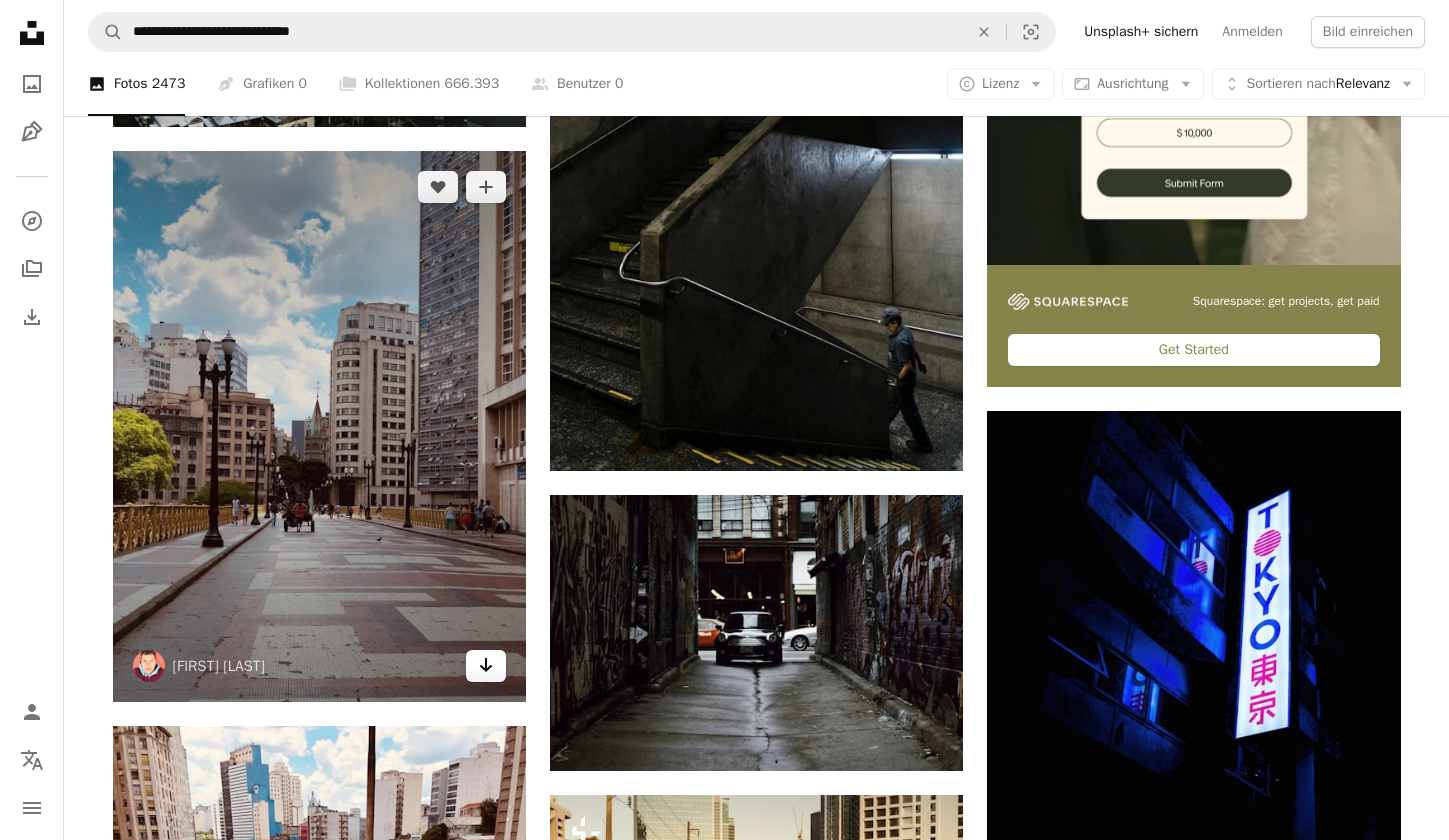 click on "Arrow pointing down" at bounding box center (486, 666) 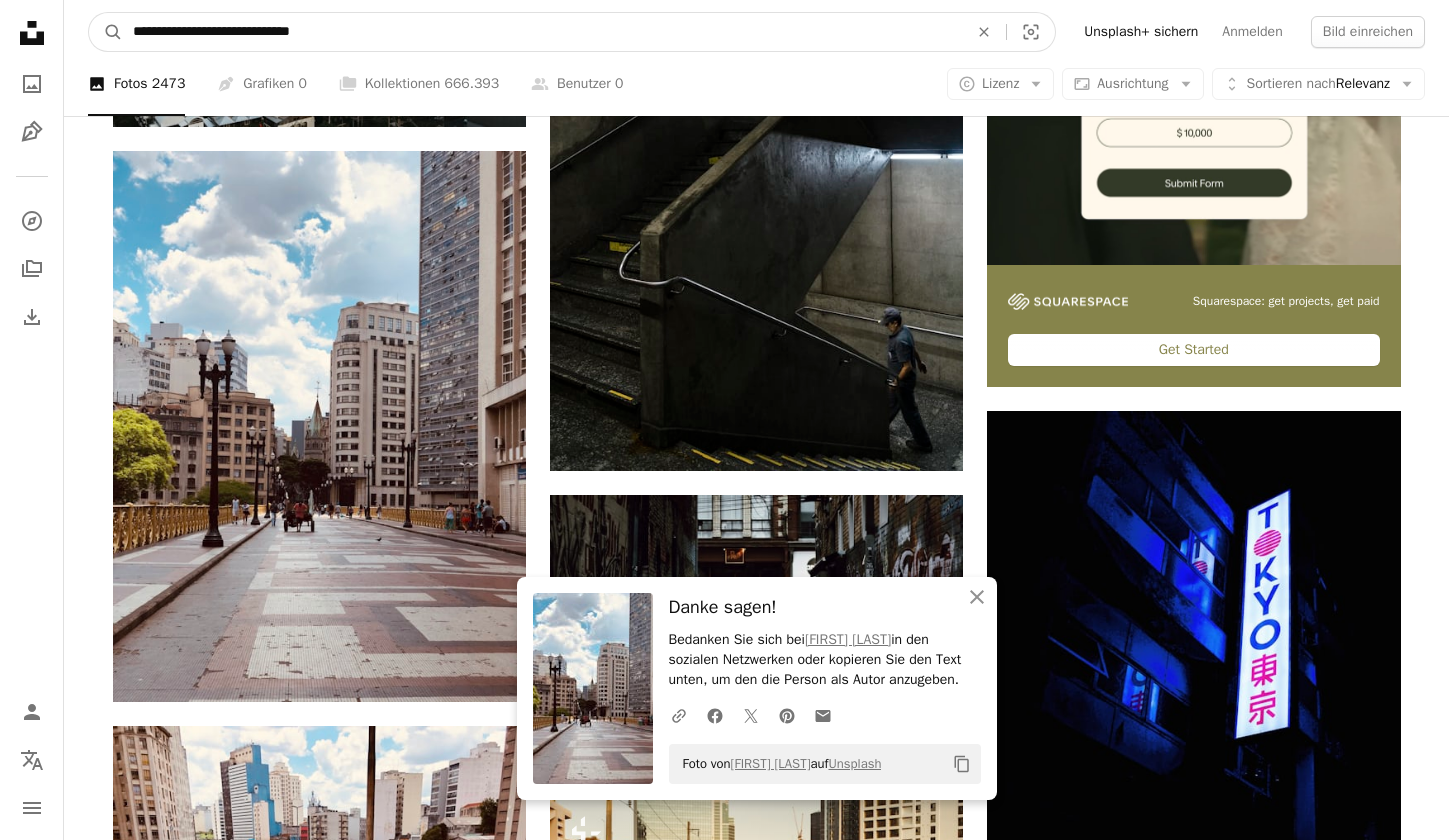drag, startPoint x: 348, startPoint y: 39, endPoint x: -51, endPoint y: 13, distance: 399.84622 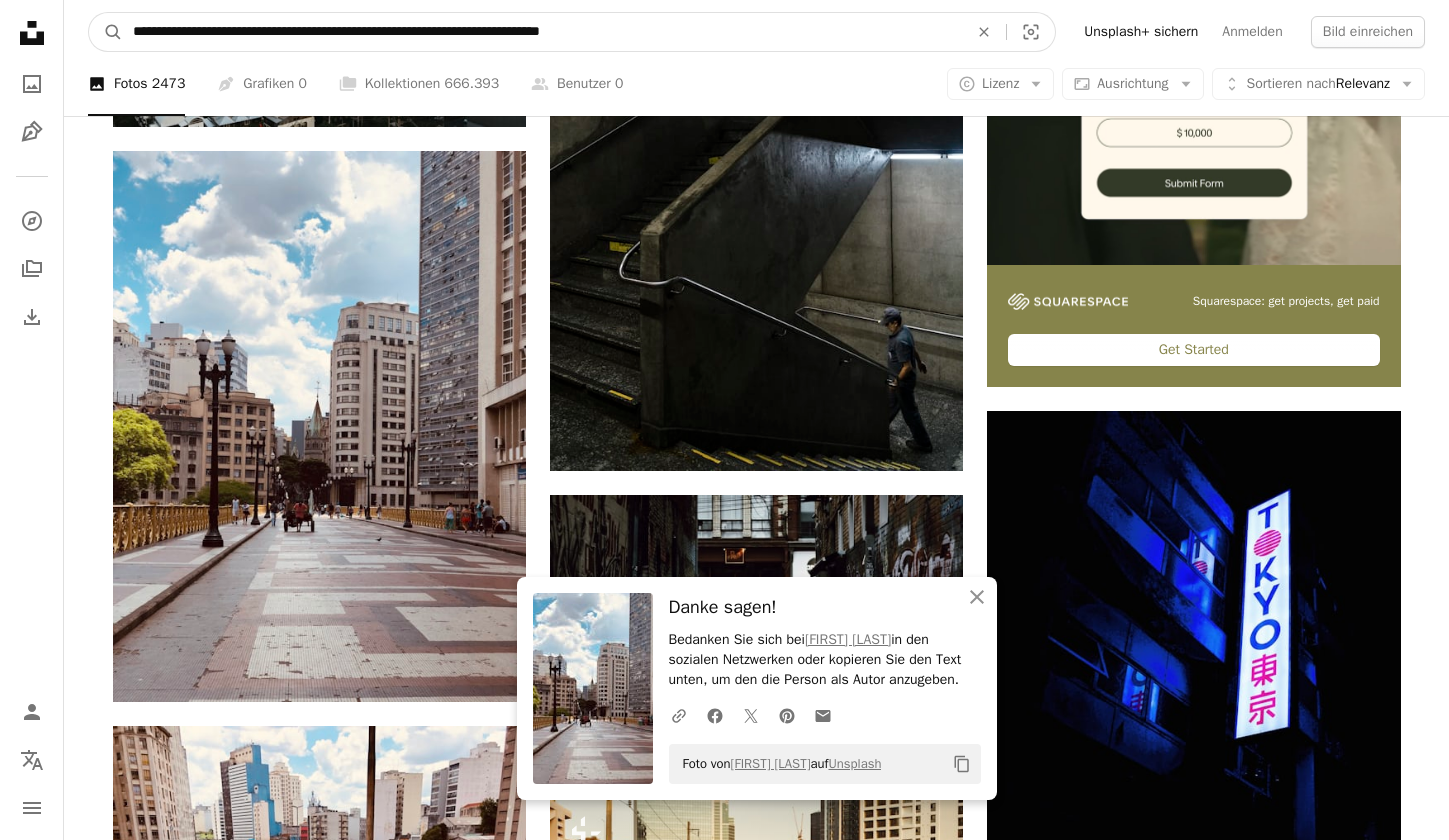 type on "**********" 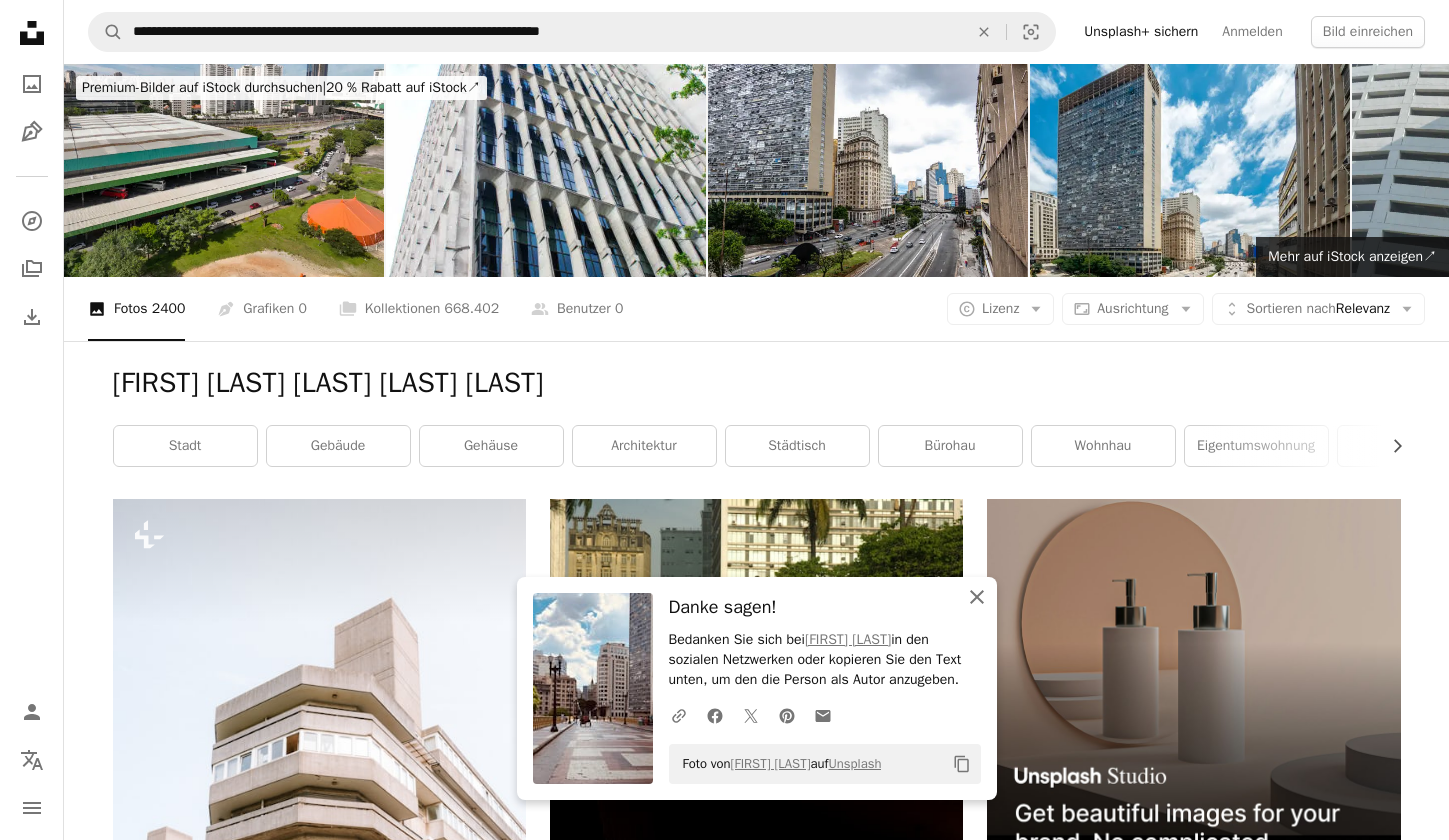 click on "An X shape" 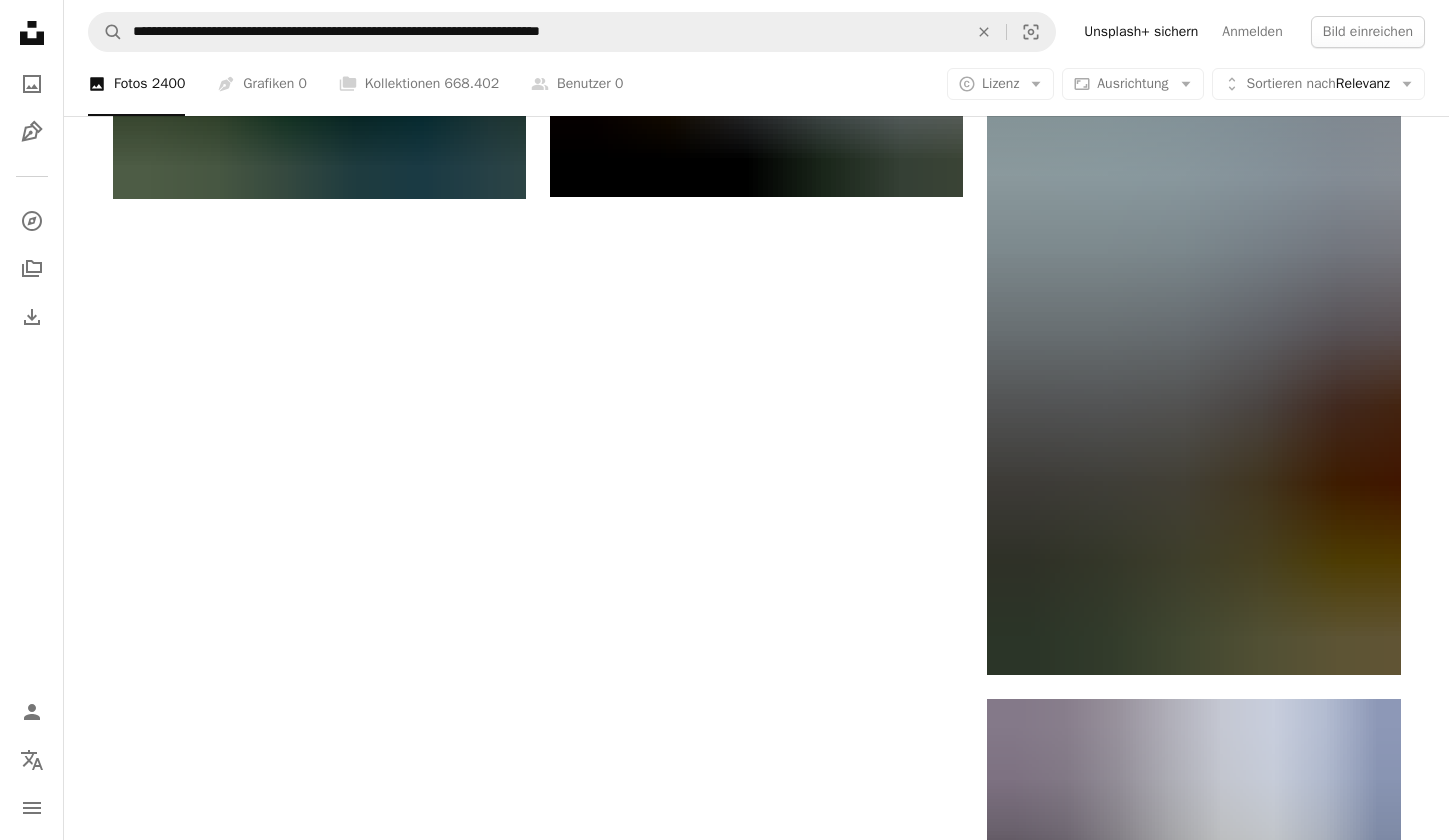 scroll, scrollTop: 3456, scrollLeft: 0, axis: vertical 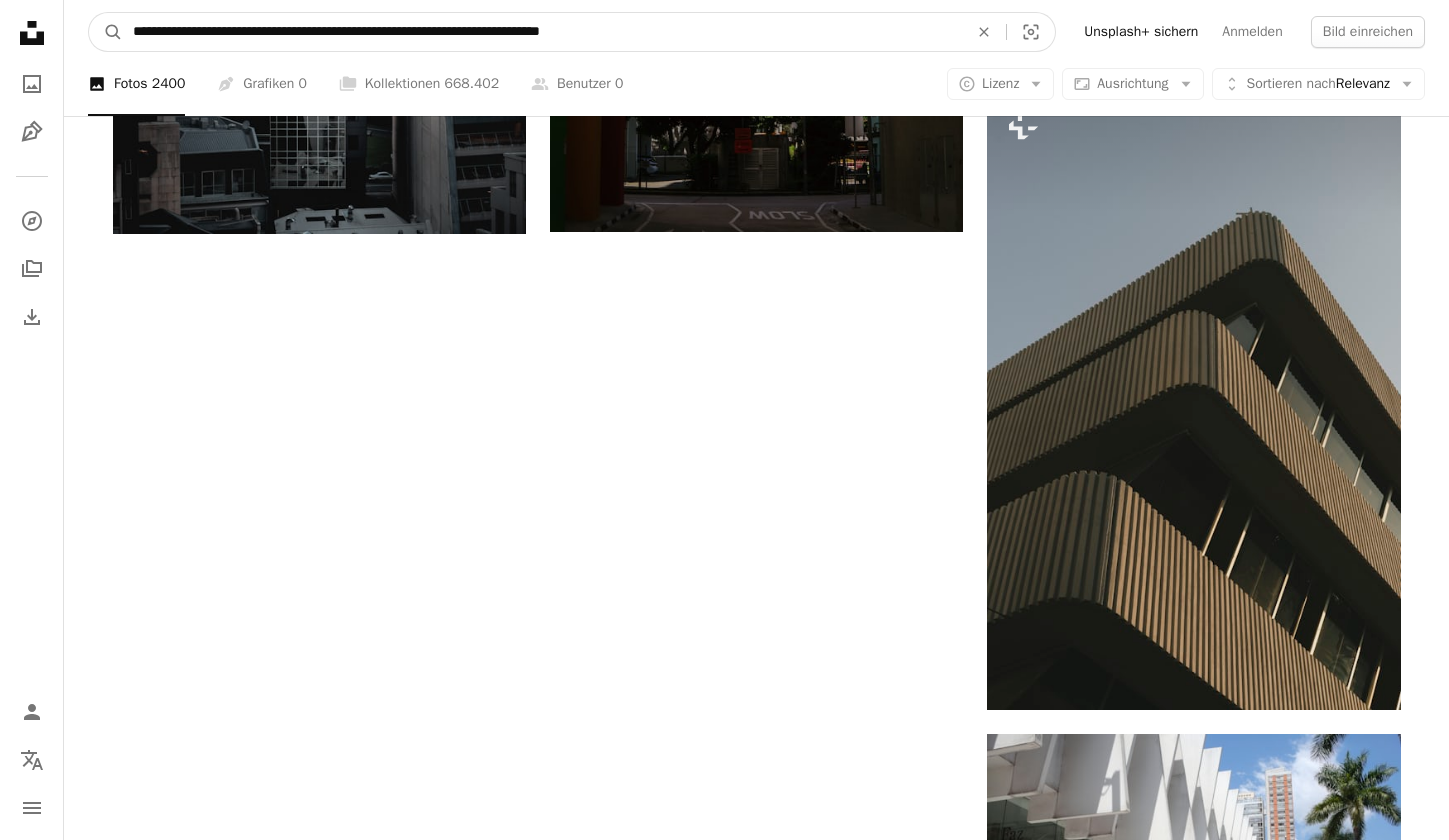 drag, startPoint x: 691, startPoint y: 36, endPoint x: 603, endPoint y: 41, distance: 88.14193 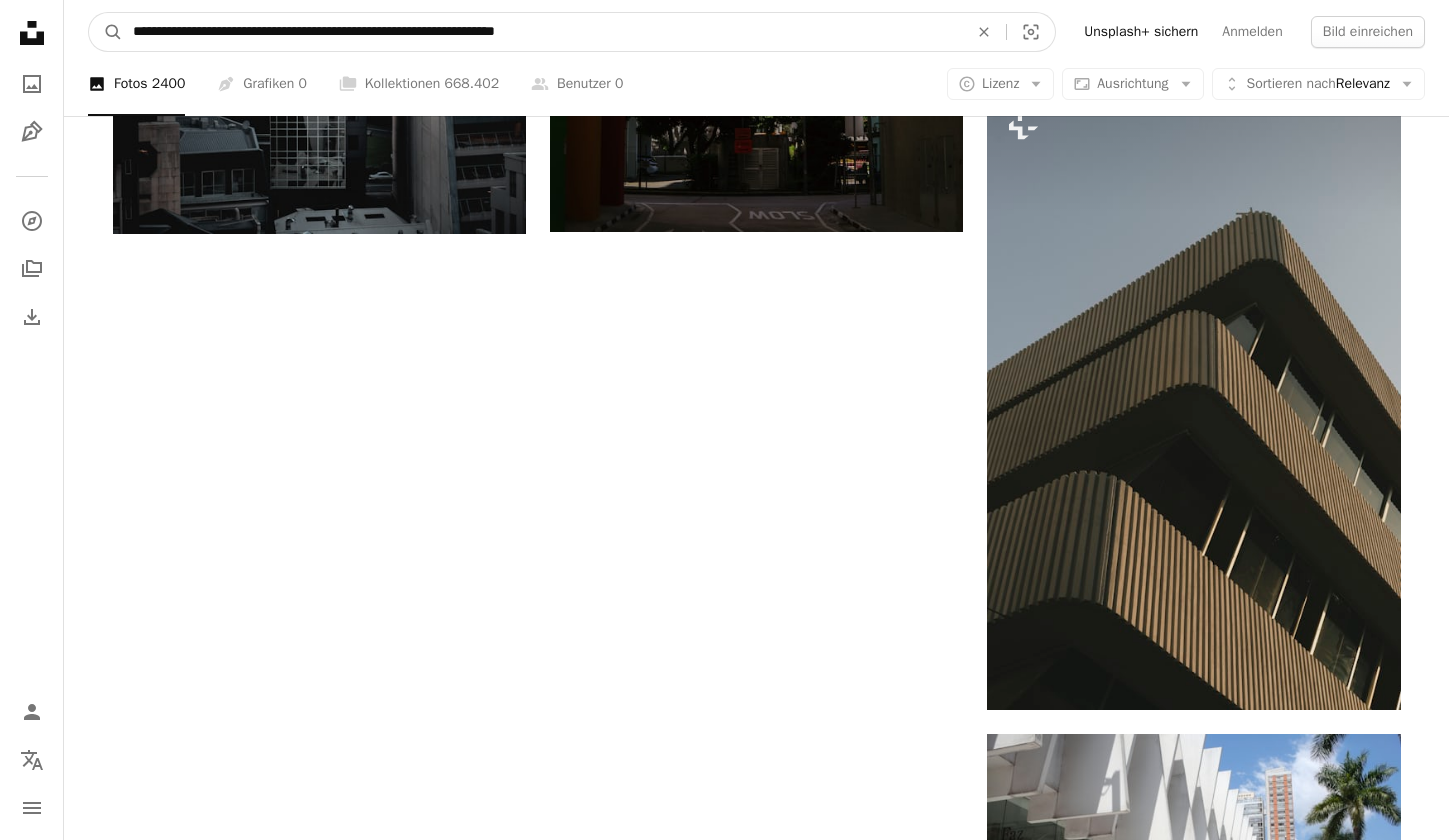 click on "A magnifying glass" at bounding box center [106, 32] 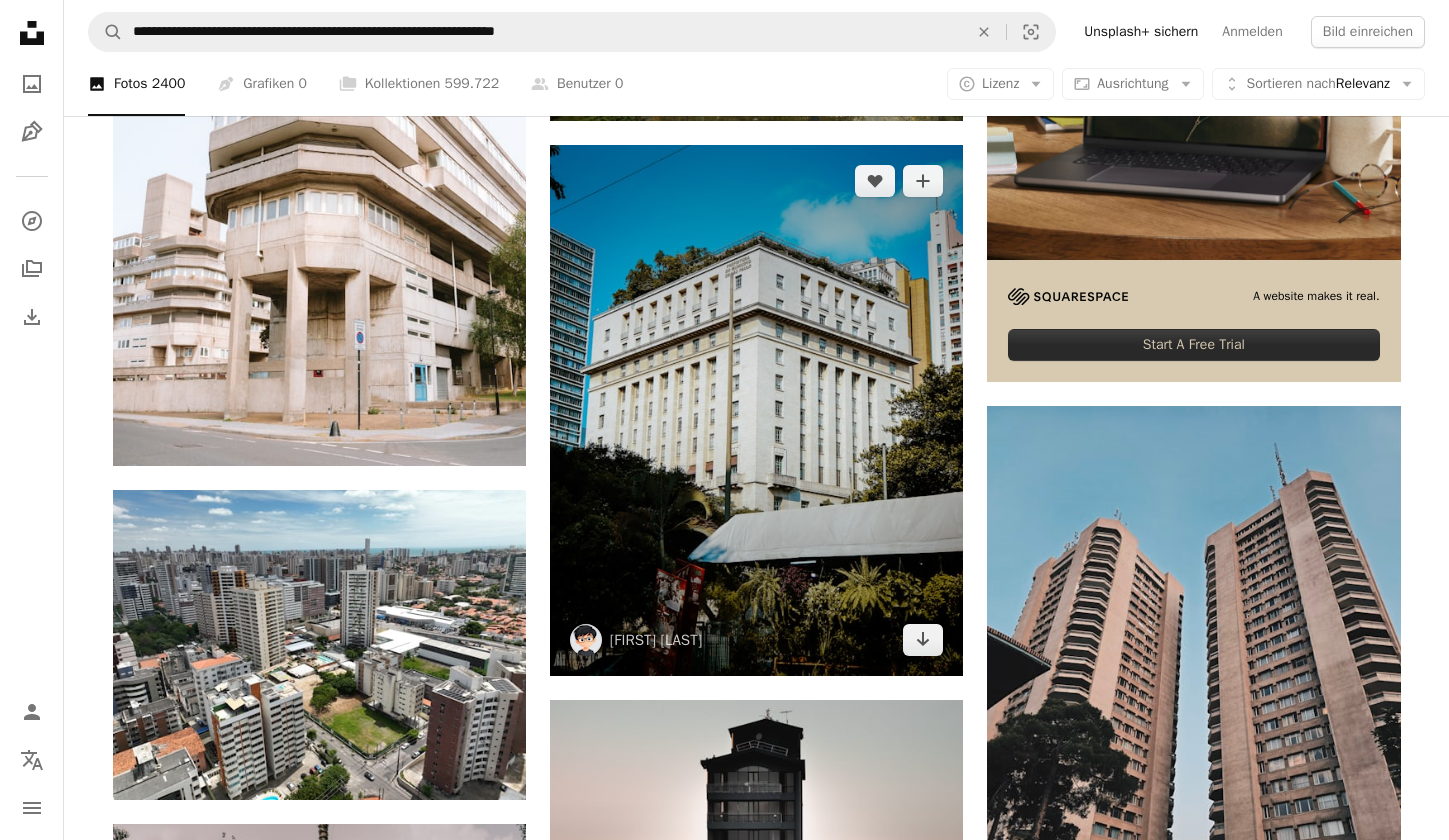 scroll, scrollTop: 972, scrollLeft: 0, axis: vertical 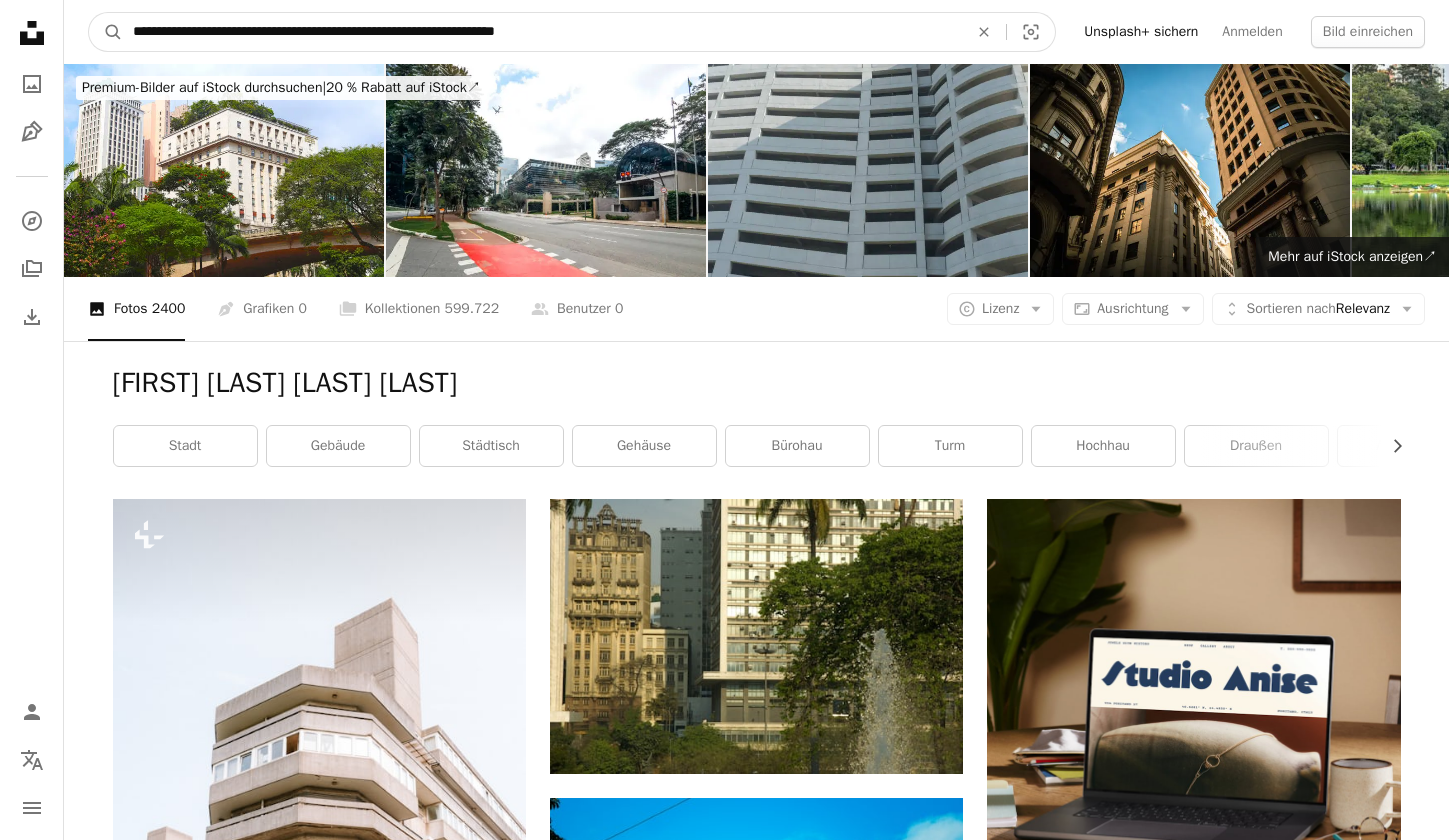 drag, startPoint x: 641, startPoint y: 29, endPoint x: 113, endPoint y: 35, distance: 528.0341 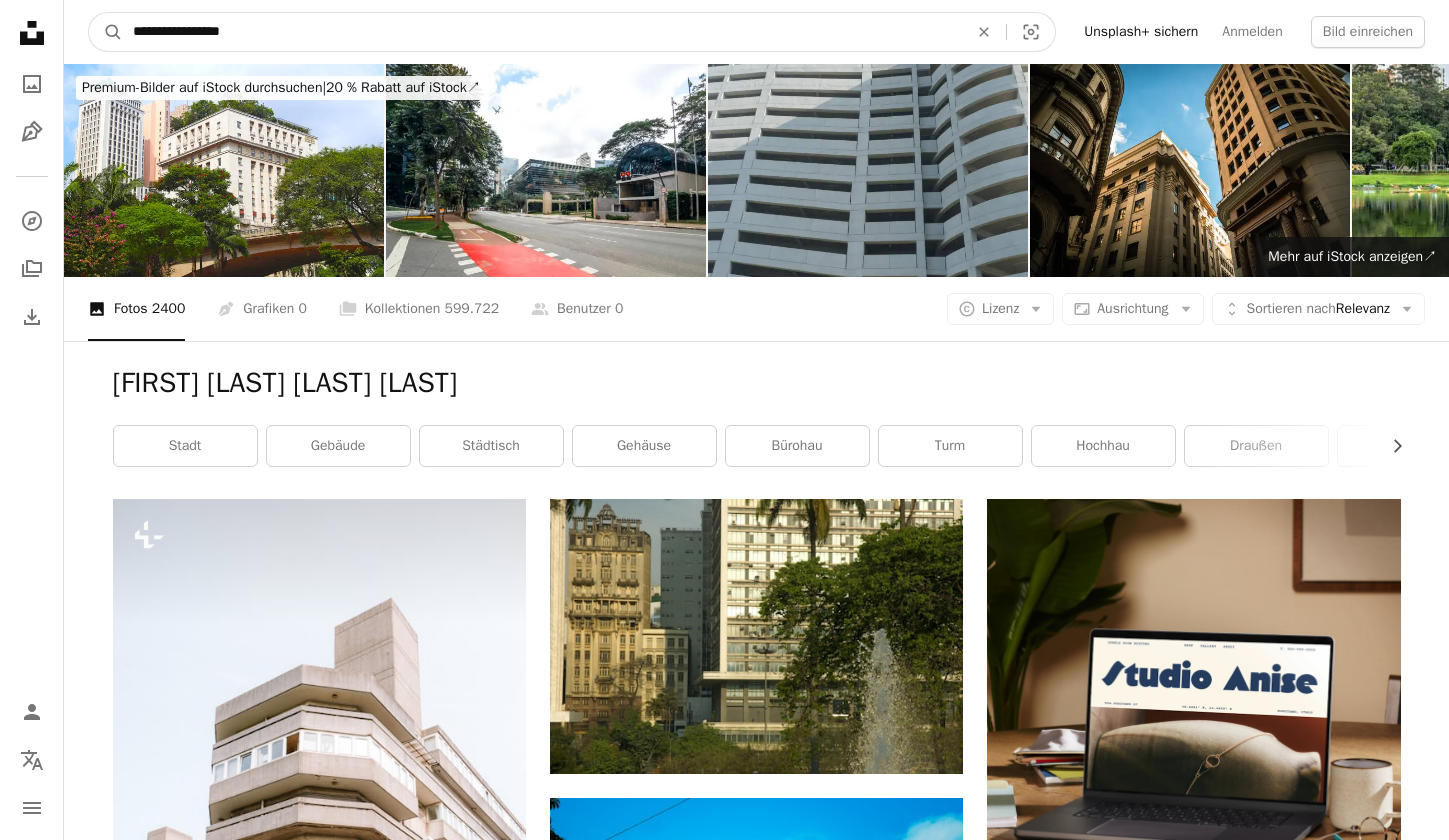 type on "**********" 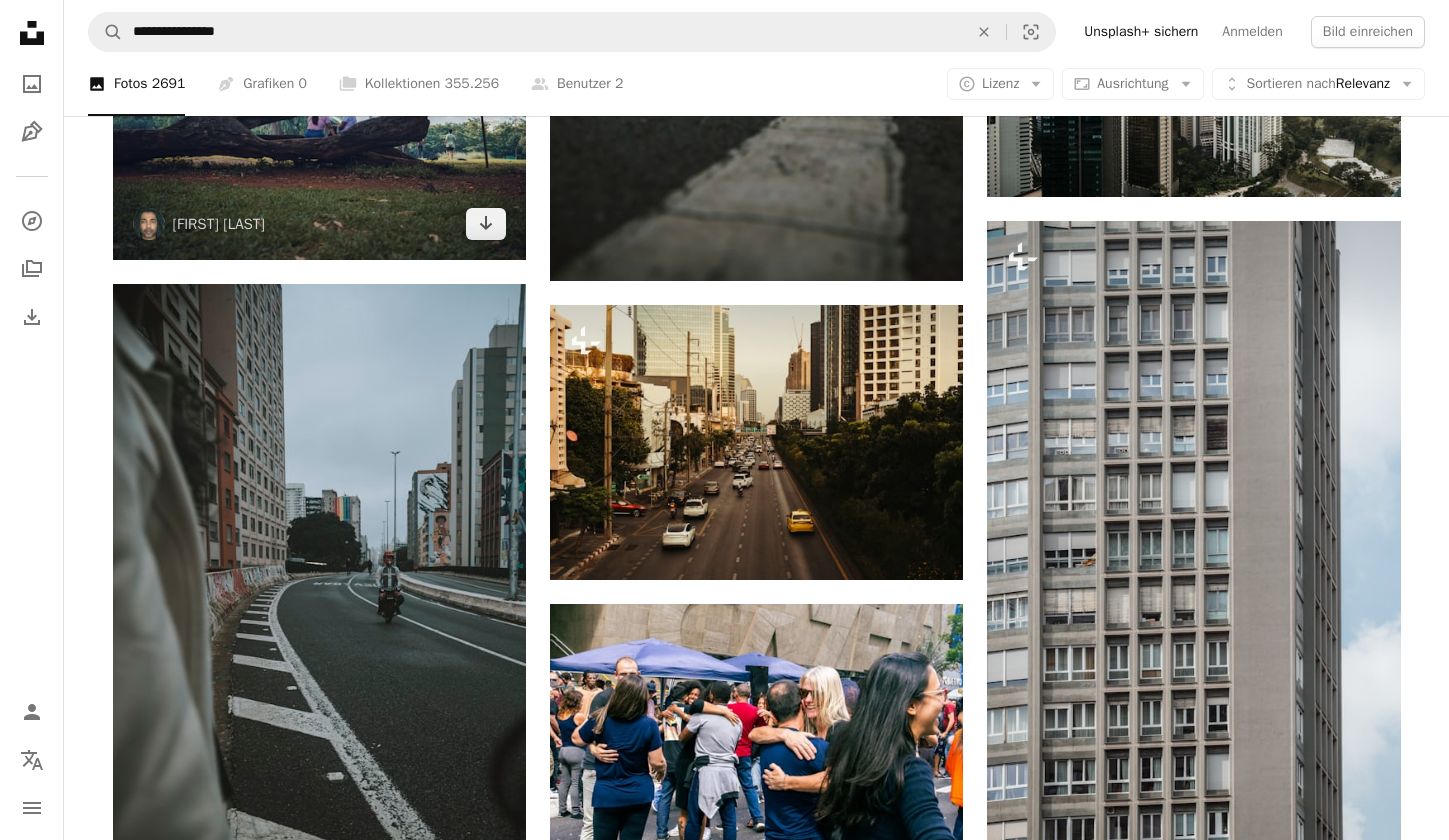 scroll, scrollTop: 1944, scrollLeft: 0, axis: vertical 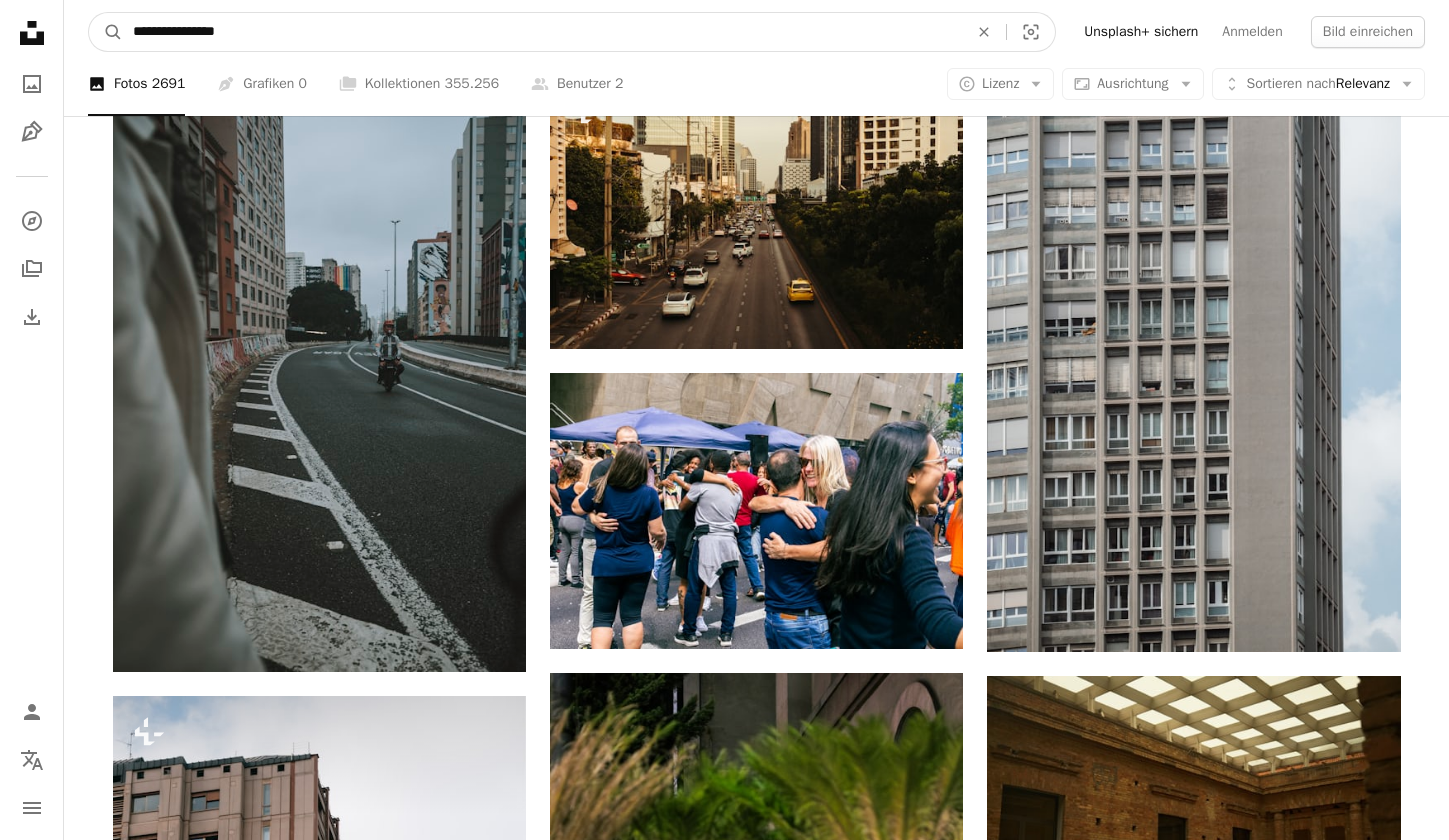 drag, startPoint x: 280, startPoint y: 26, endPoint x: 200, endPoint y: 24, distance: 80.024994 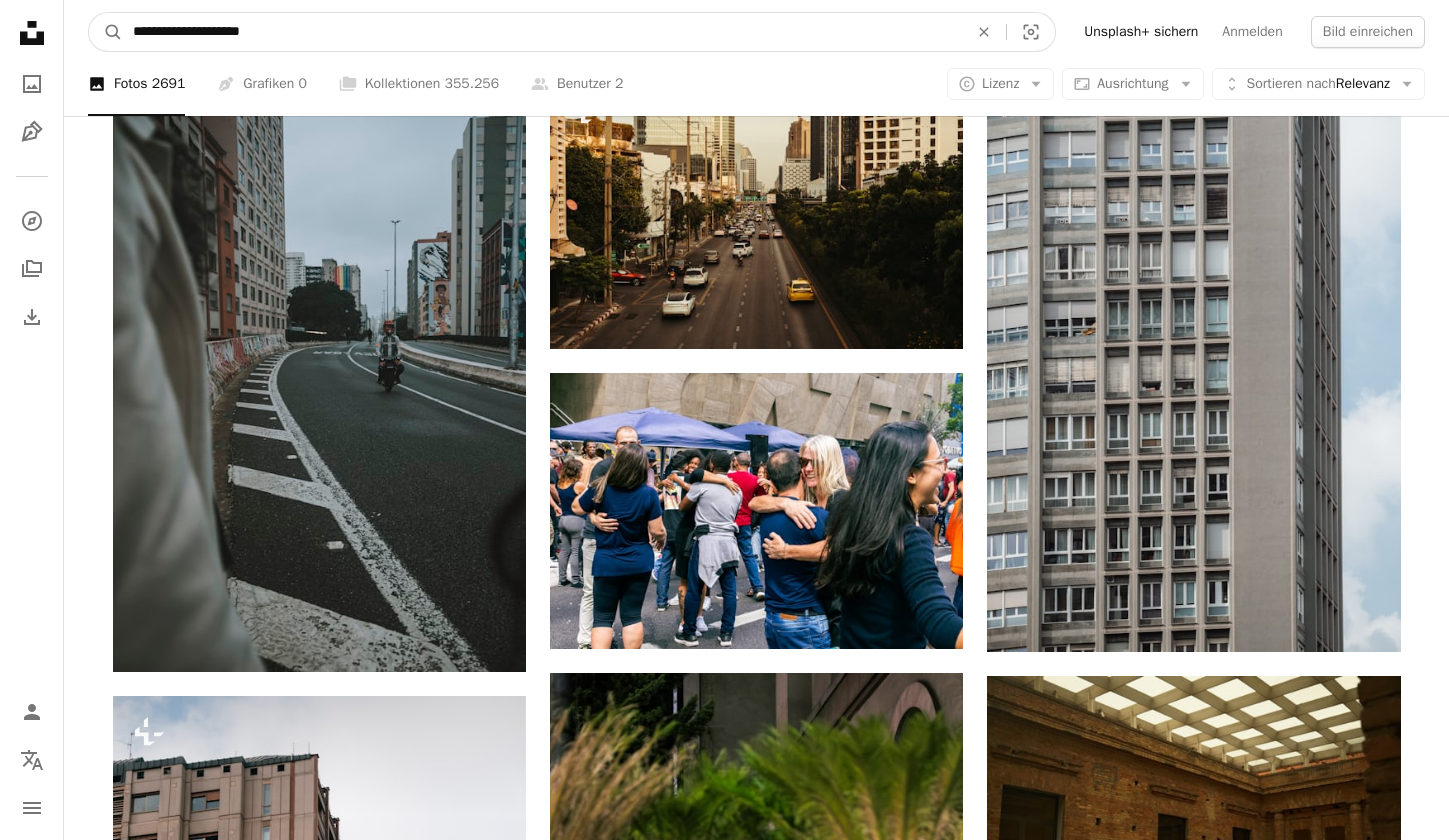 type on "**********" 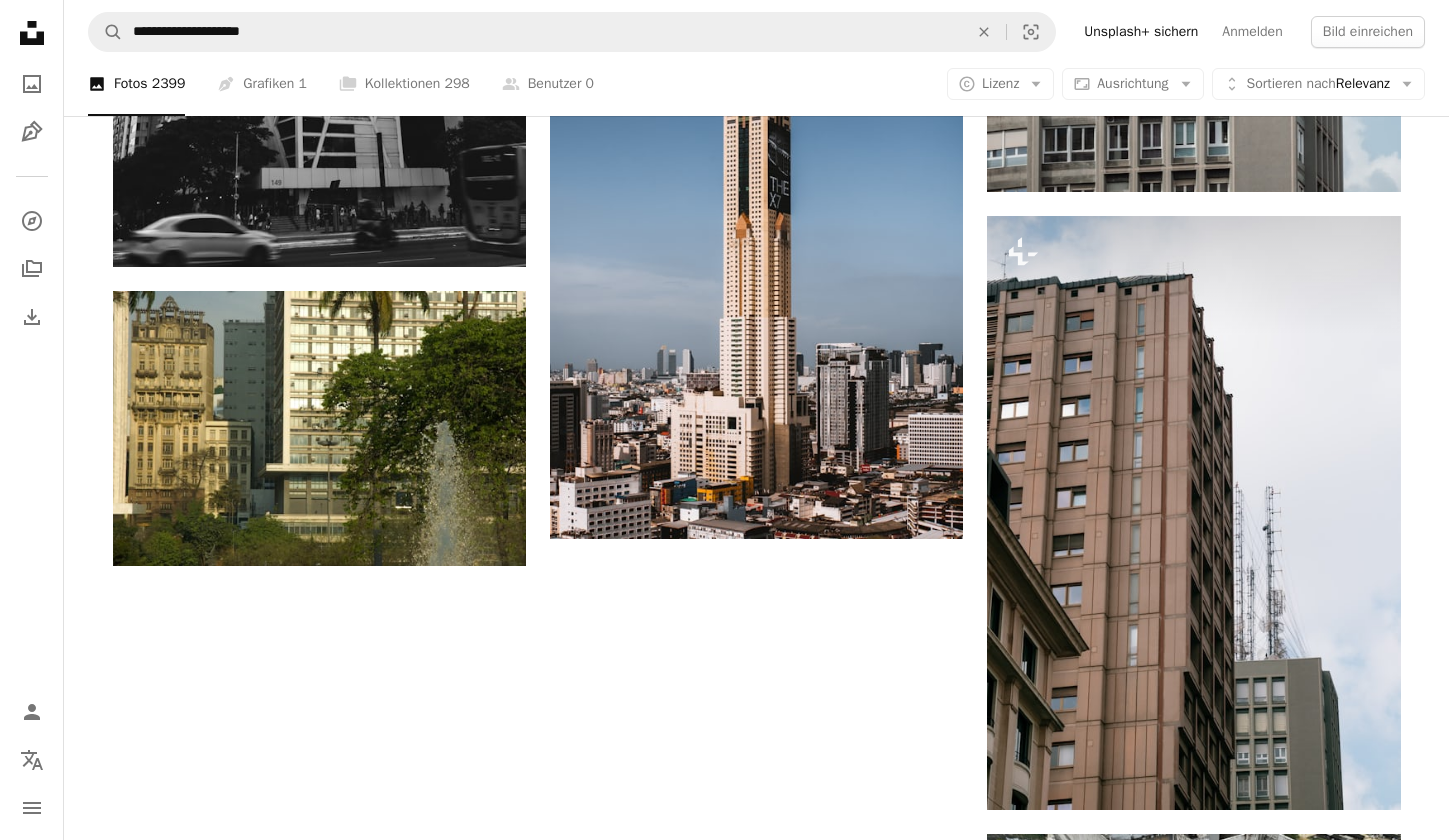 scroll, scrollTop: 3780, scrollLeft: 0, axis: vertical 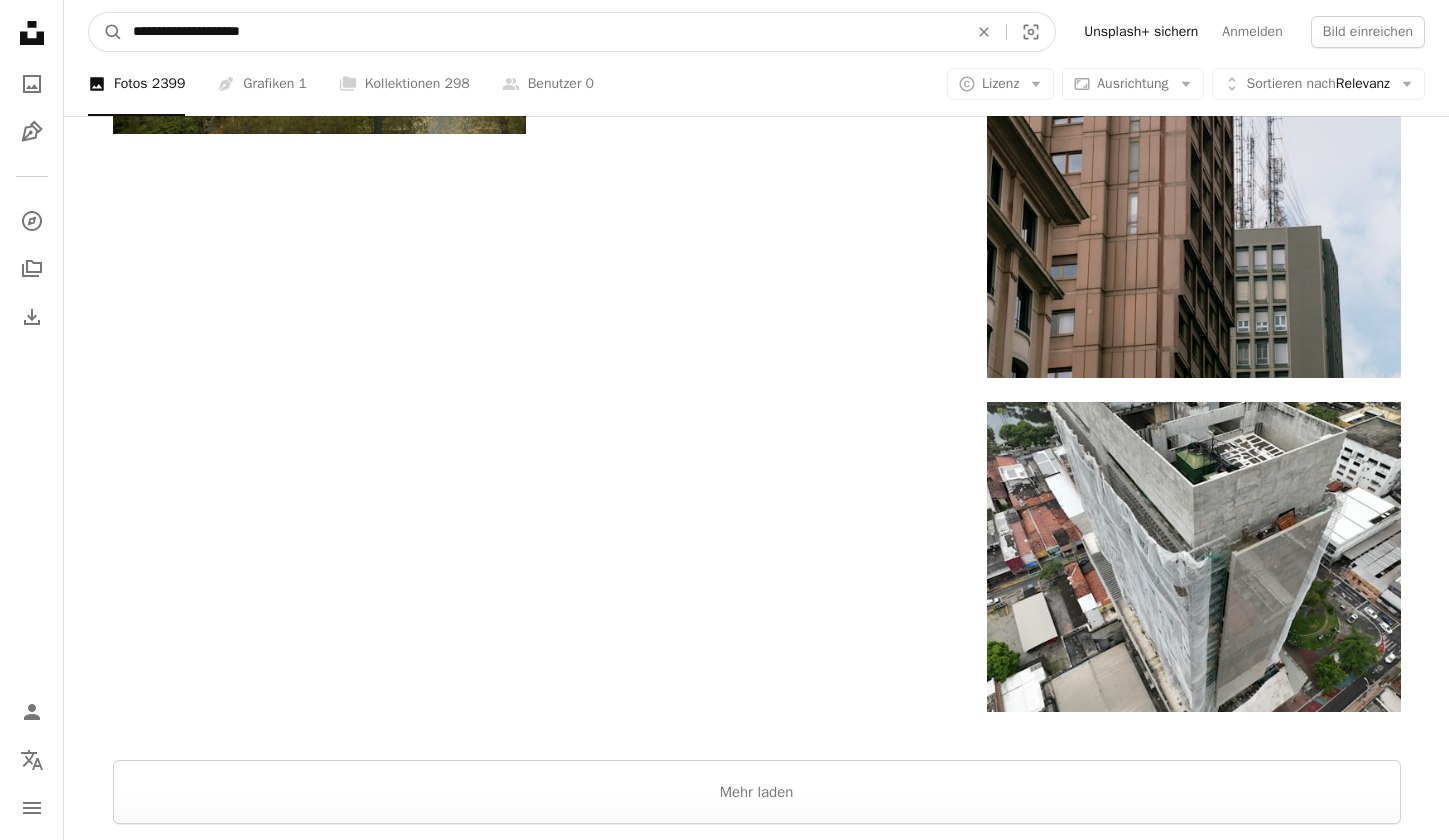 drag, startPoint x: 240, startPoint y: 29, endPoint x: 198, endPoint y: 36, distance: 42.579338 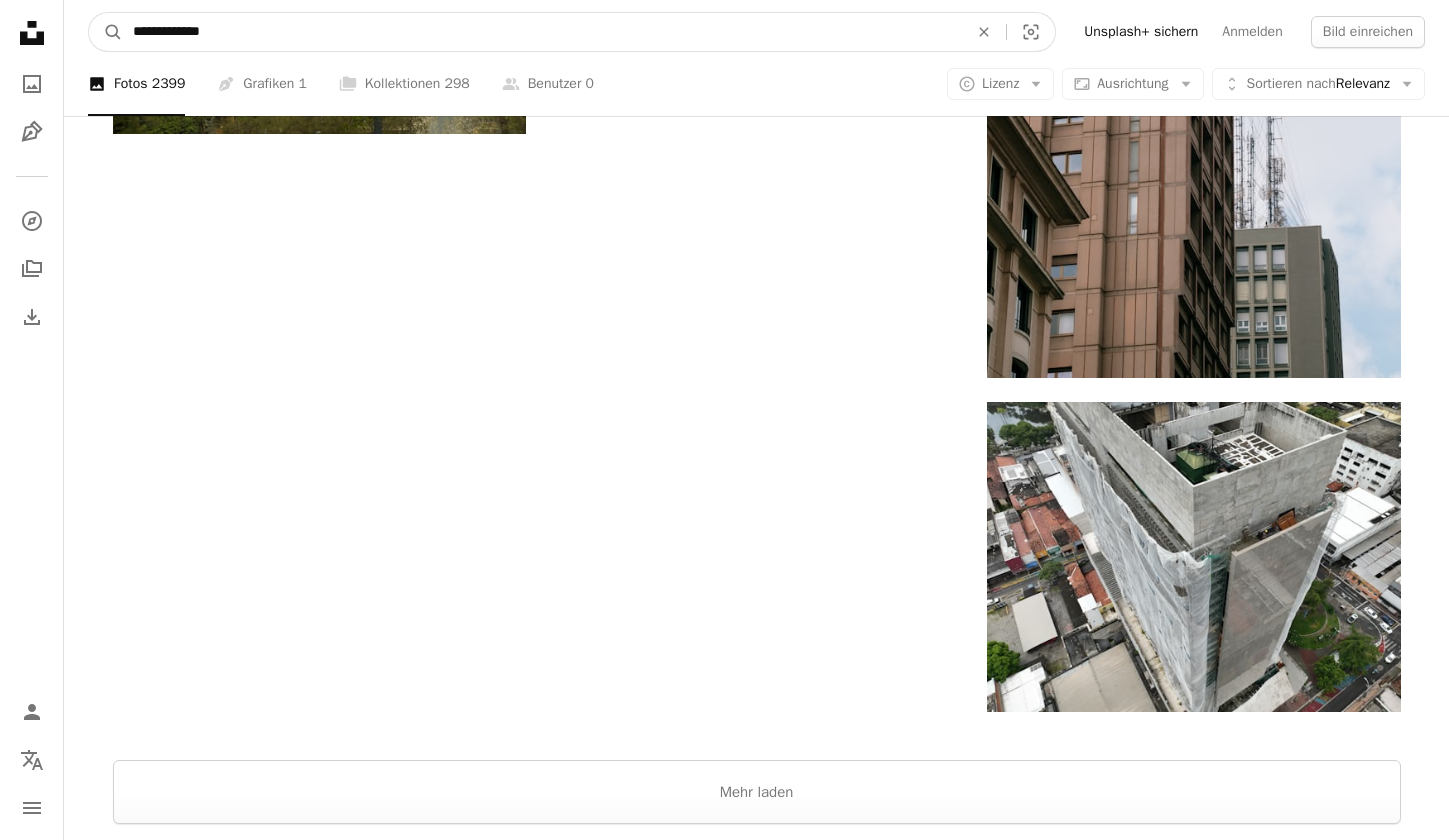 type on "**********" 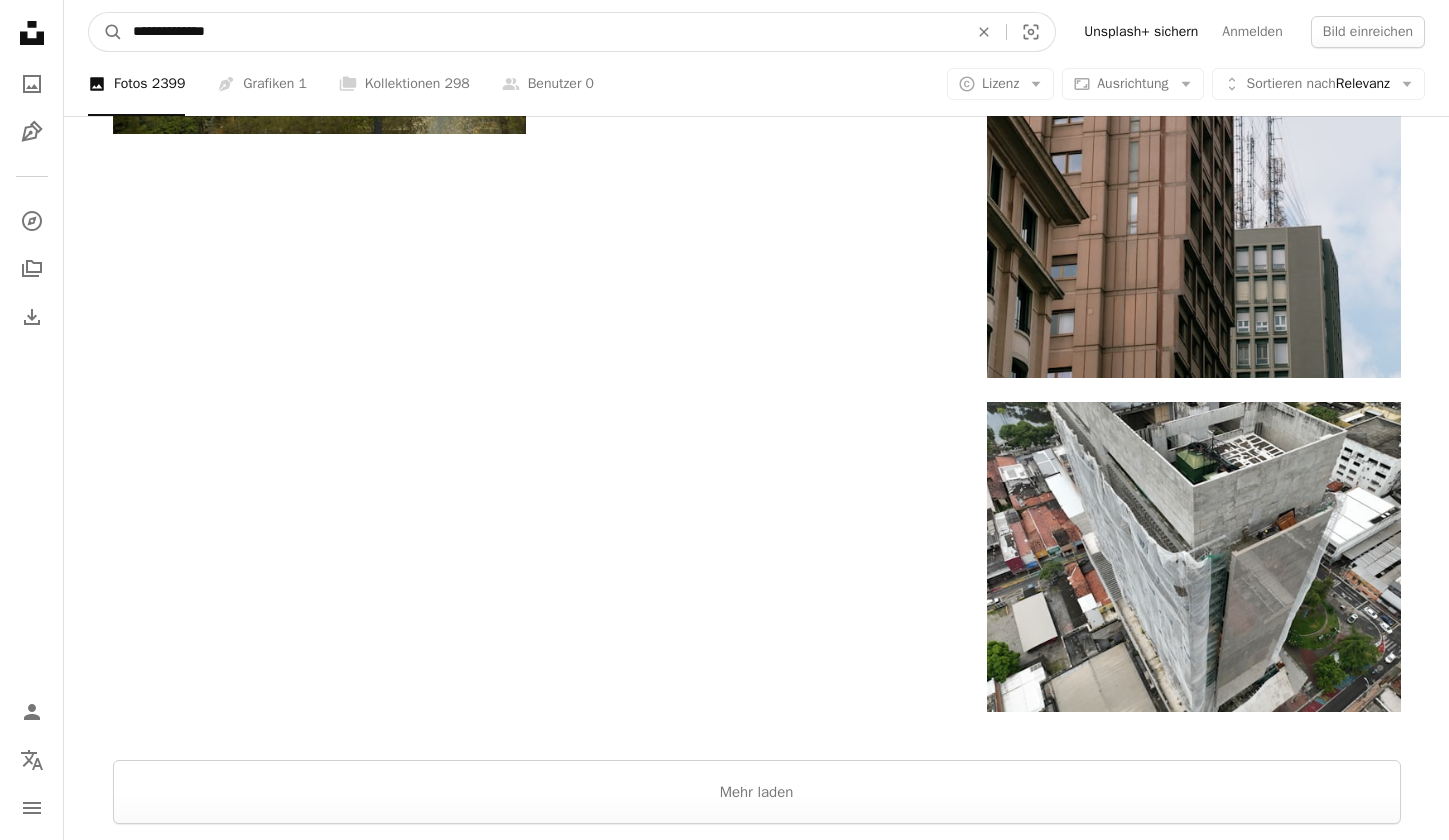 click on "A magnifying glass" at bounding box center (106, 32) 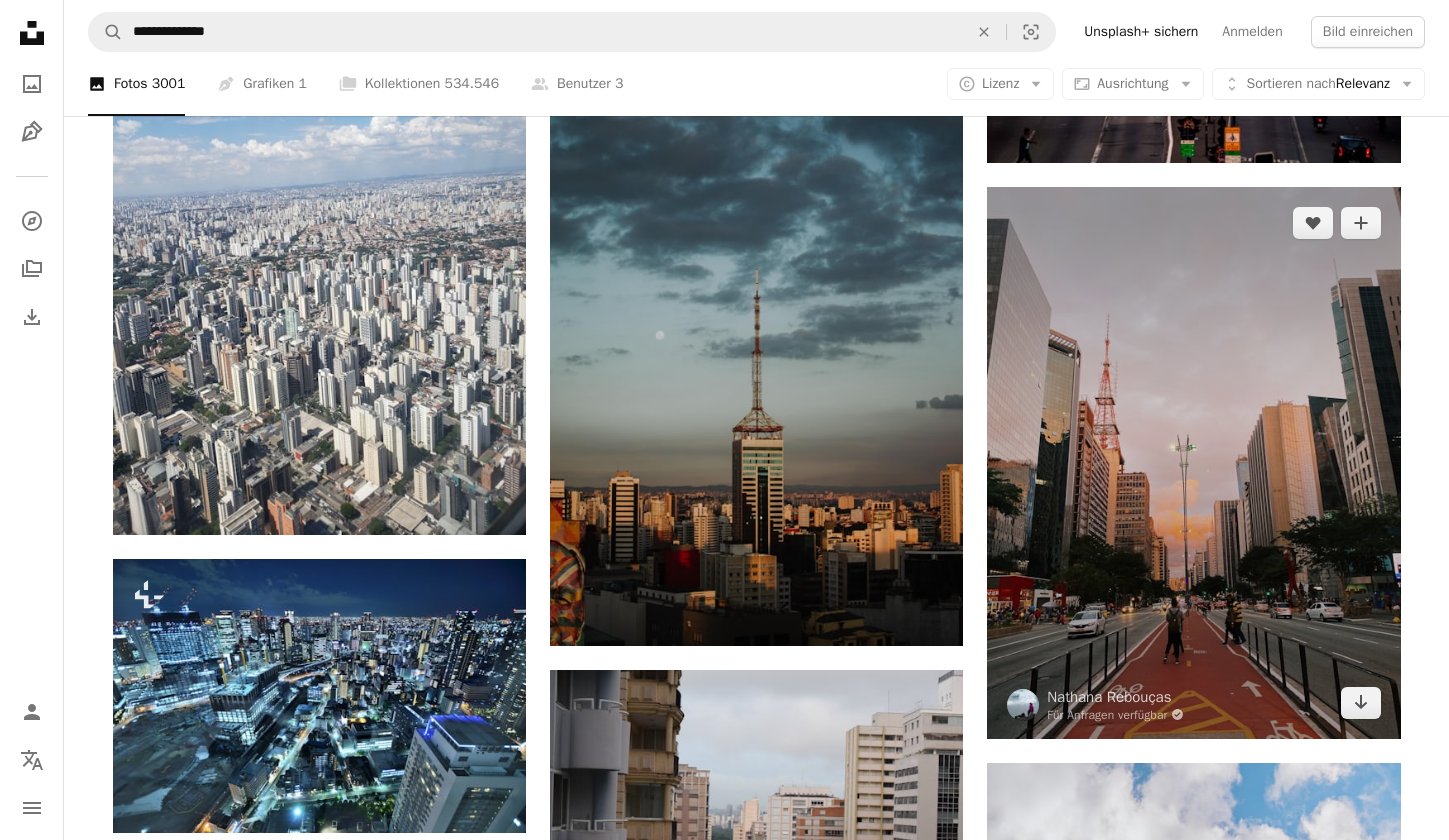 scroll, scrollTop: 2268, scrollLeft: 0, axis: vertical 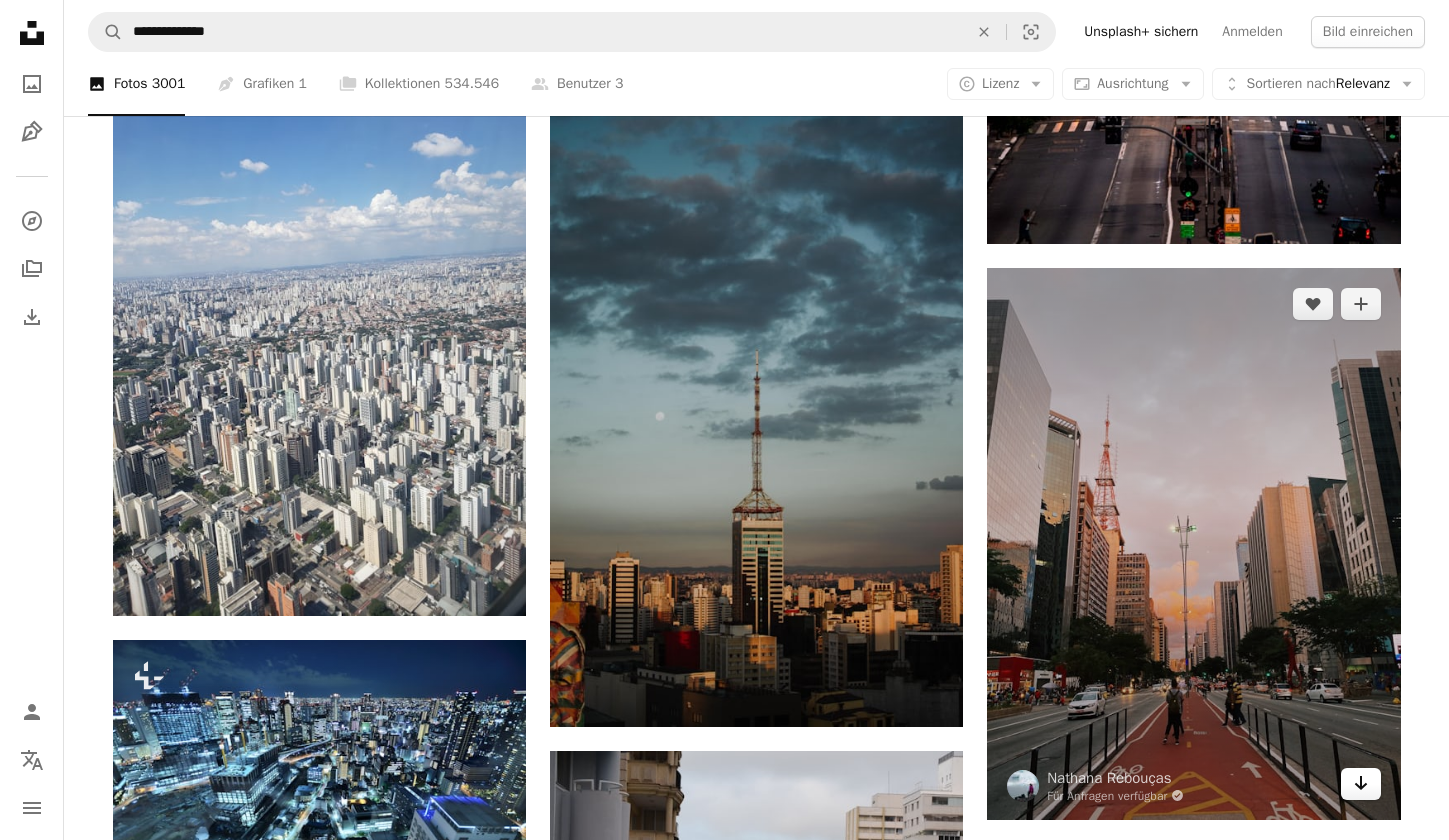 click on "Arrow pointing down" 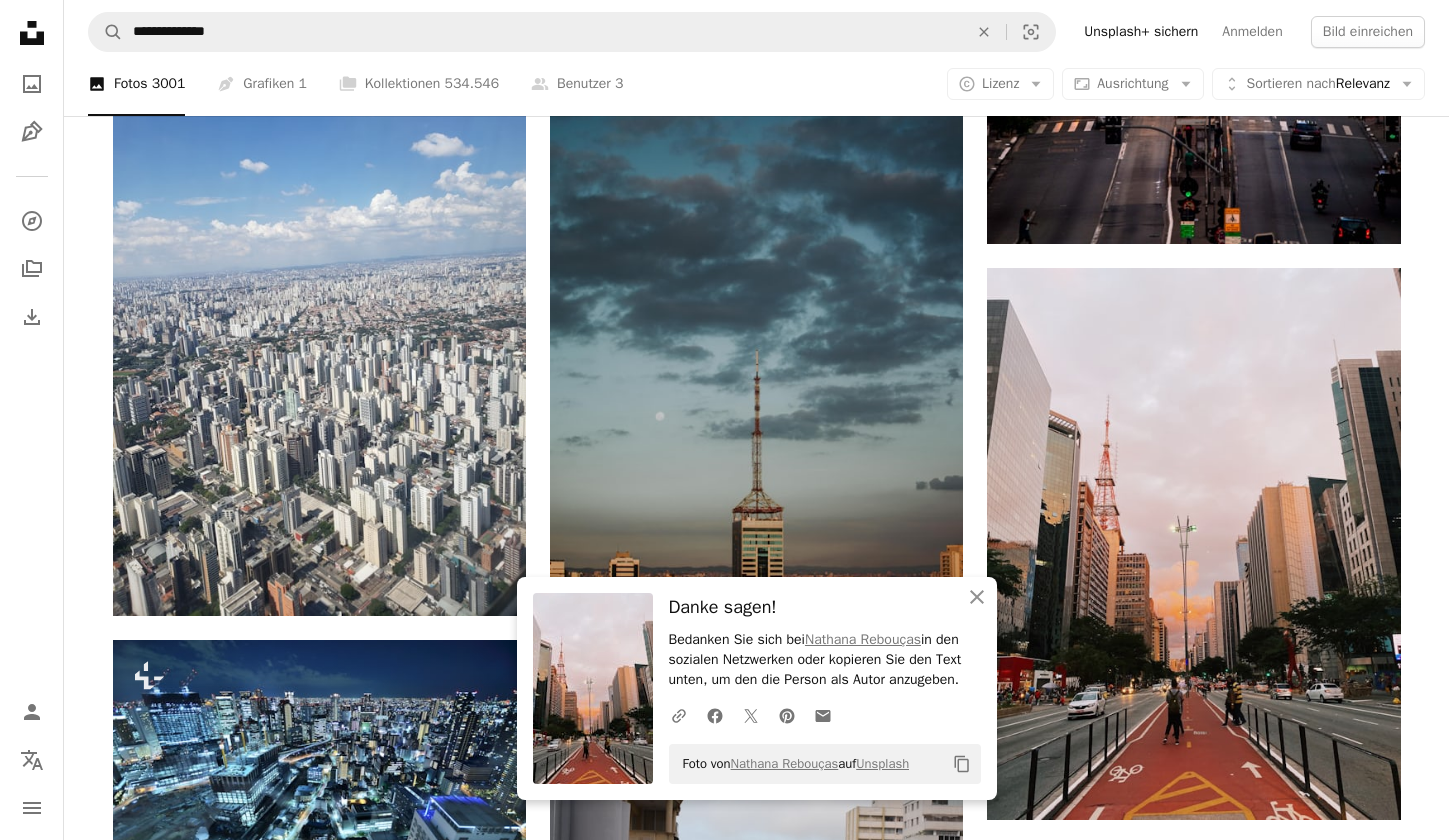 click on "Plus sign for Unsplash+ A heart A plus sign Getty Images Für  Unsplash+ A lock   Herunterladen Plus sign for Unsplash+ A heart A plus sign Getty Images Für  Unsplash+ A lock   Herunterladen A heart A plus sign [FIRST] [LAST] Für Anfragen verfügbar A checkmark inside of a circle Arrow pointing down A heart A plus sign [FIRST] [LAST] Arrow pointing down Plus sign for Unsplash+ A heart A plus sign Cj Für  Unsplash+ A lock   Herunterladen A heart A plus sign [FIRST] [LAST] Für Anfragen verfügbar A checkmark inside of a circle Arrow pointing down Plus sign for Unsplash+ A heart A plus sign Getty Images Für  Unsplash+ A lock   Herunterladen A heart A plus sign [FIRST] [LAST] Für Anfragen verfügbar A checkmark inside of a circle Arrow pointing down A heart A plus sign [FIRST] [LAST] Für Anfragen verfügbar A checkmark inside of a circle Arrow pointing down Plus sign for Unsplash+ A heart Für" at bounding box center (757, -12) 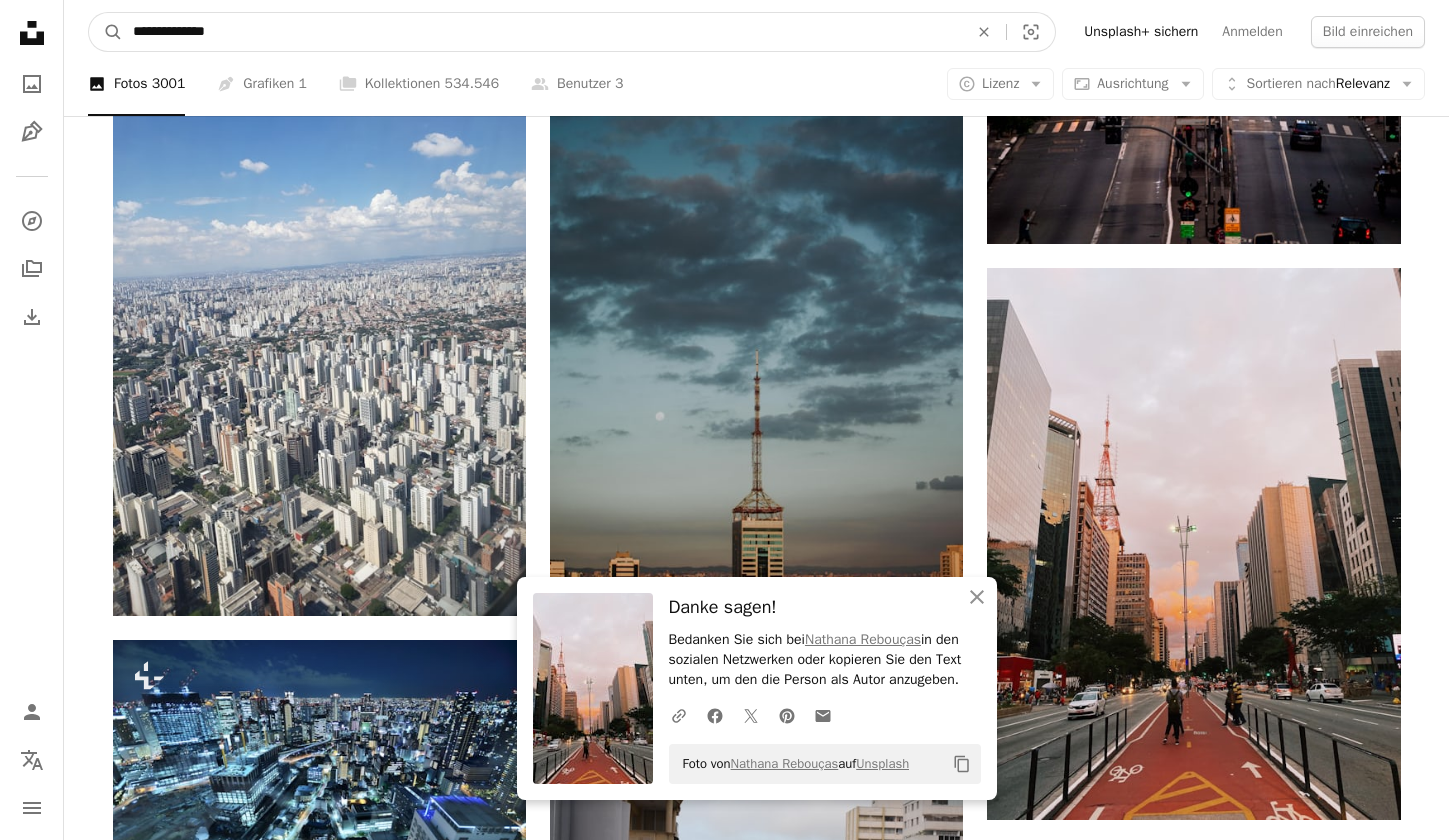 drag, startPoint x: 255, startPoint y: 32, endPoint x: -40, endPoint y: 12, distance: 295.6772 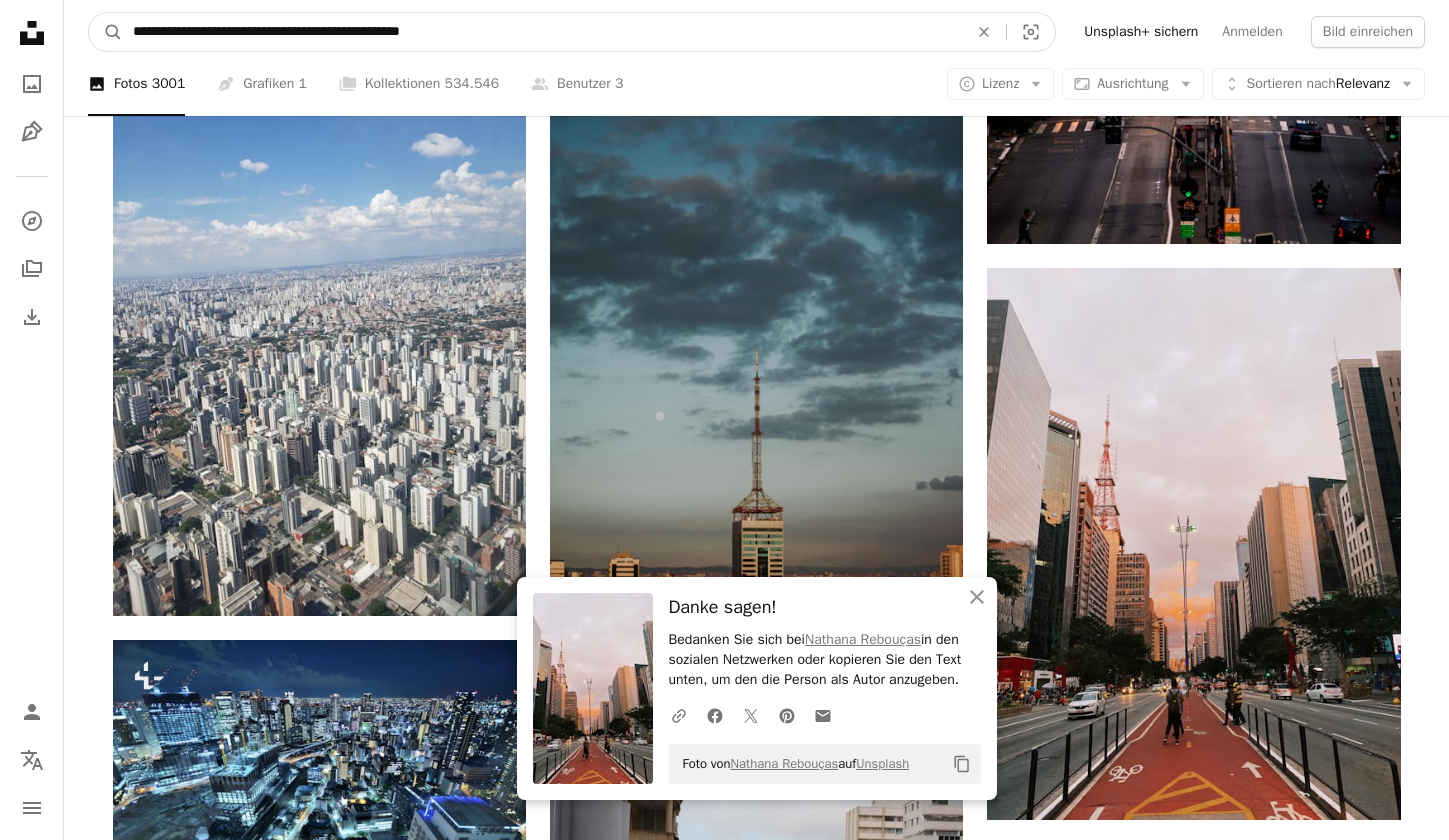 type on "**********" 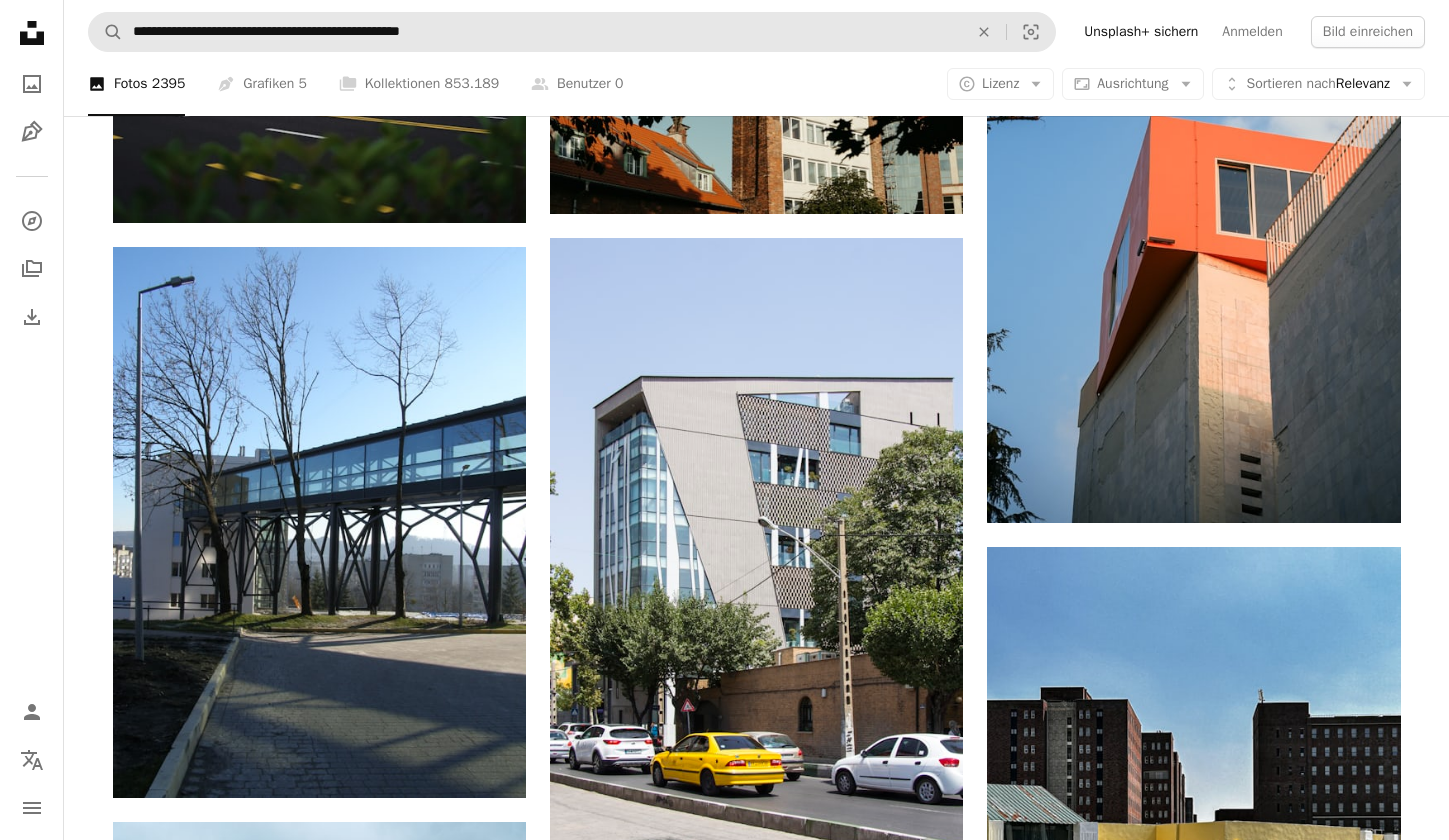 scroll, scrollTop: 2376, scrollLeft: 0, axis: vertical 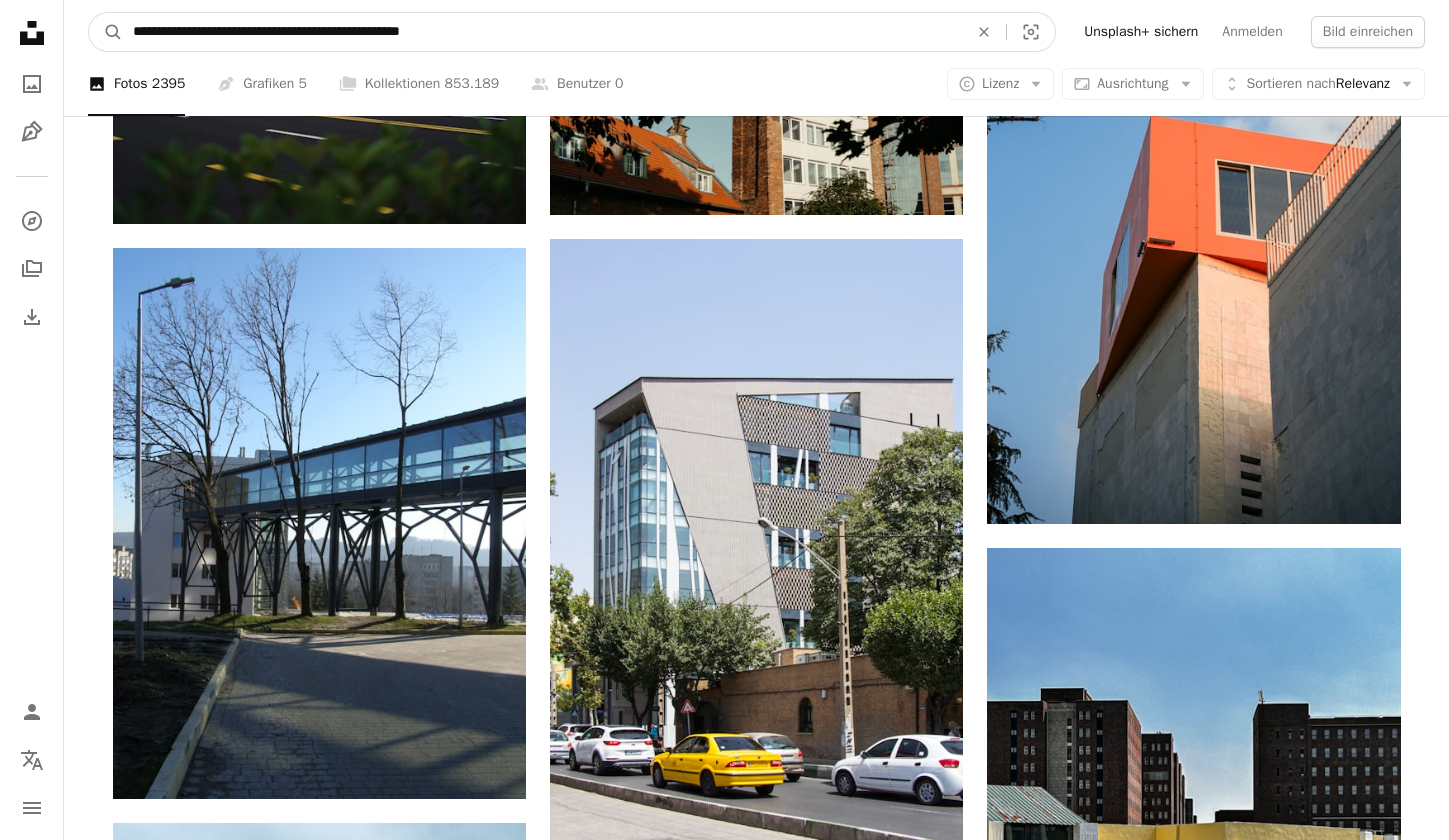 drag, startPoint x: 550, startPoint y: 29, endPoint x: -51, endPoint y: 20, distance: 601.0674 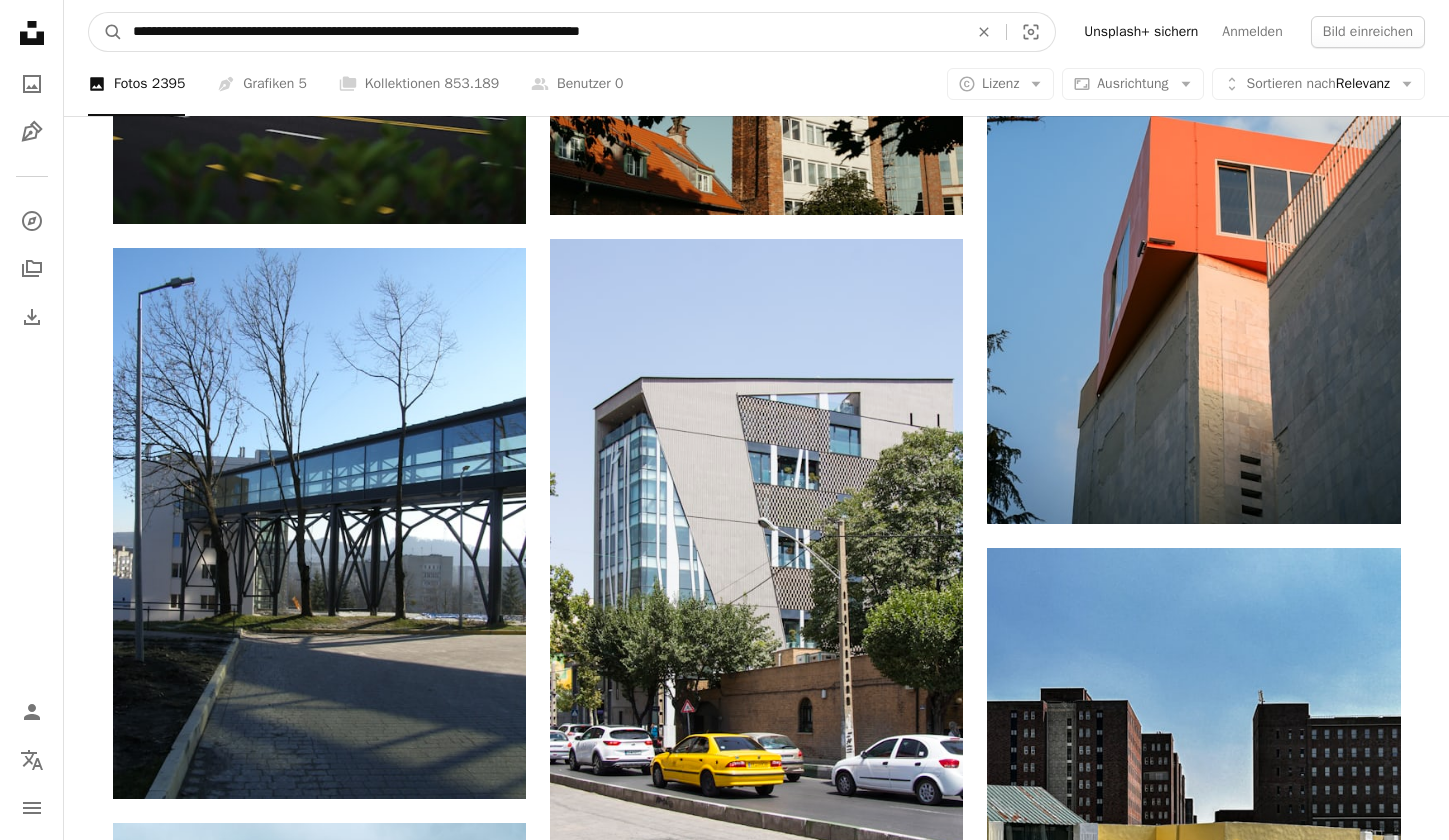 drag, startPoint x: 709, startPoint y: 37, endPoint x: 211, endPoint y: 34, distance: 498.00903 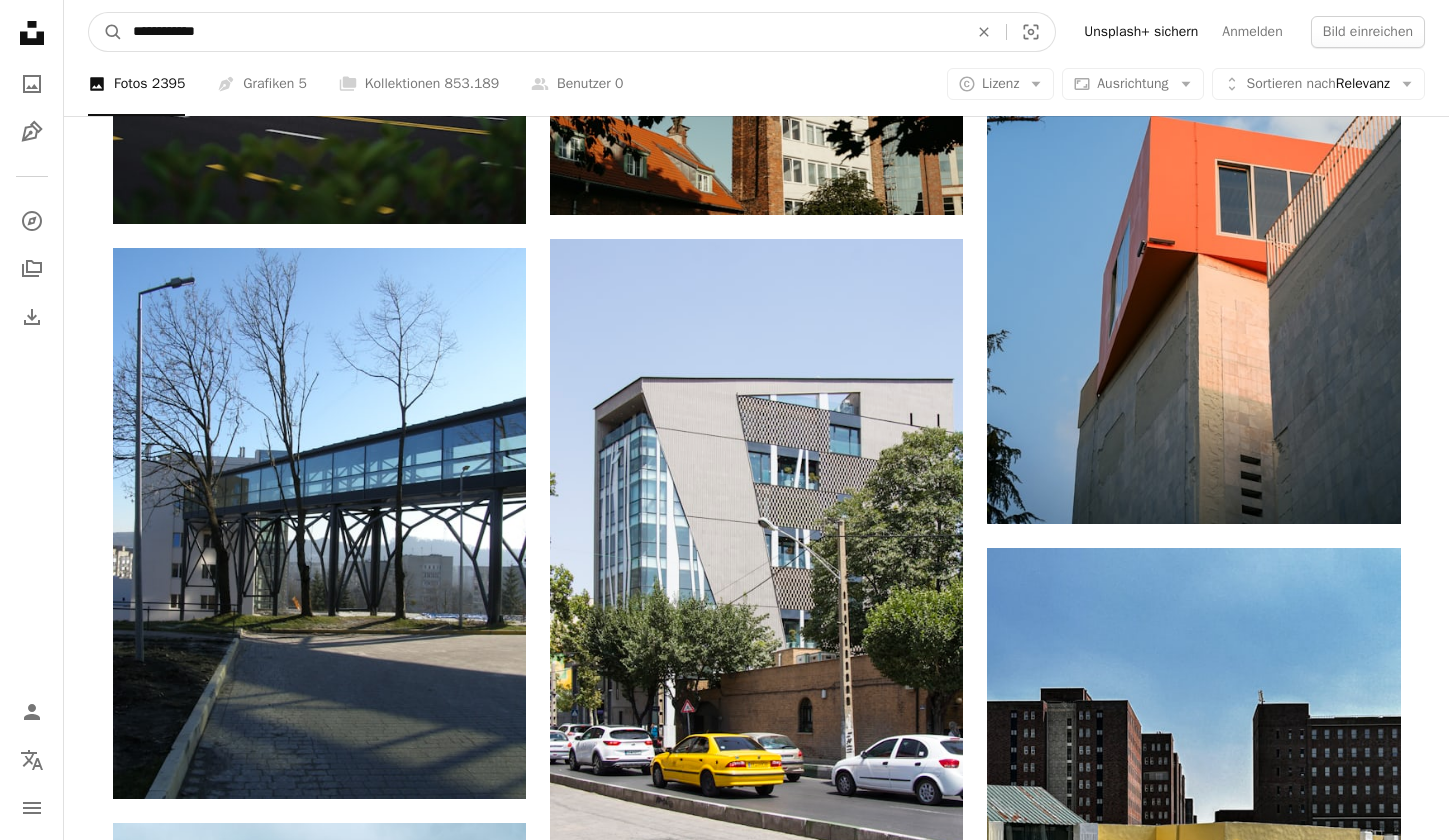type on "**********" 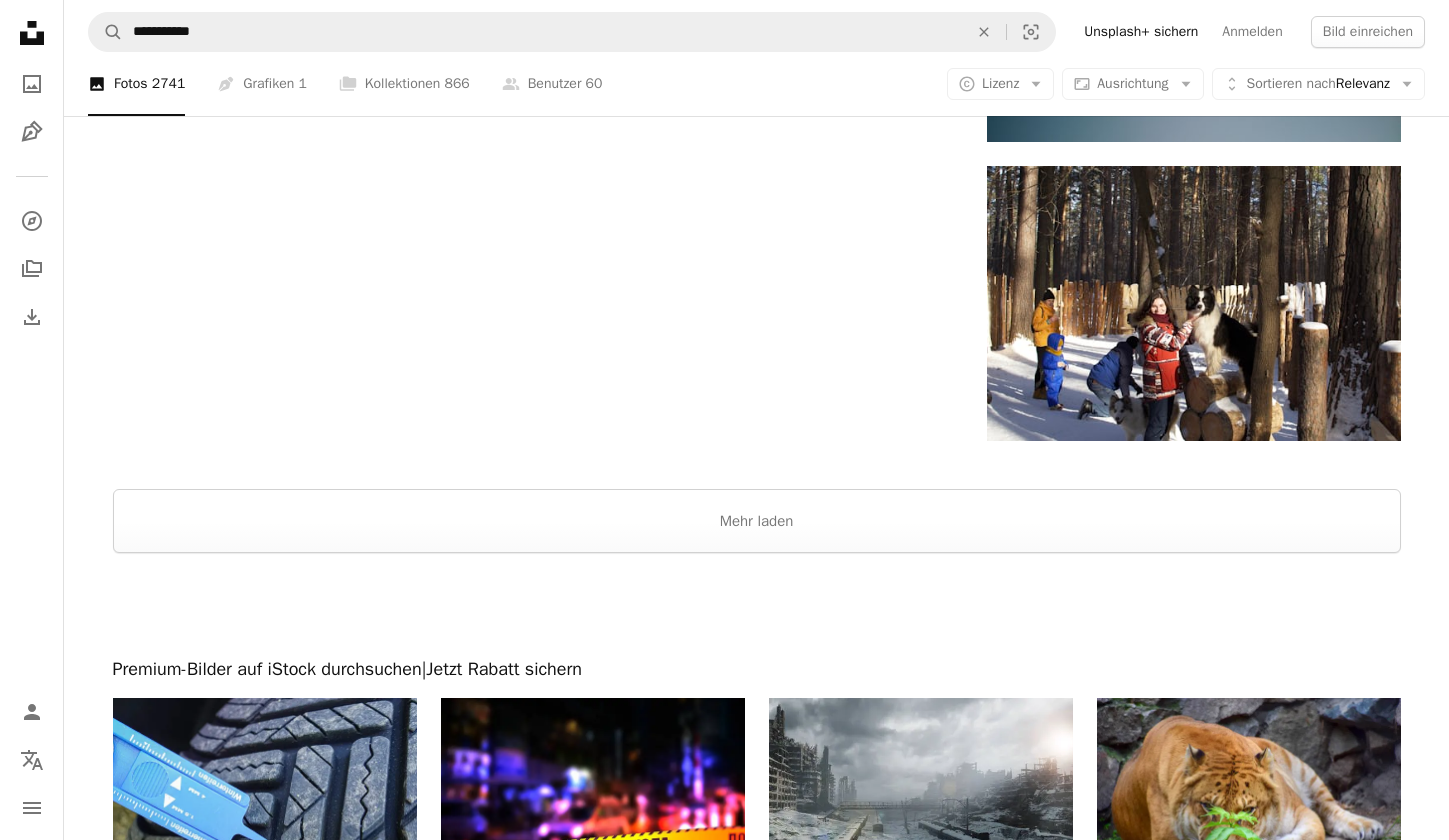 scroll, scrollTop: 3888, scrollLeft: 0, axis: vertical 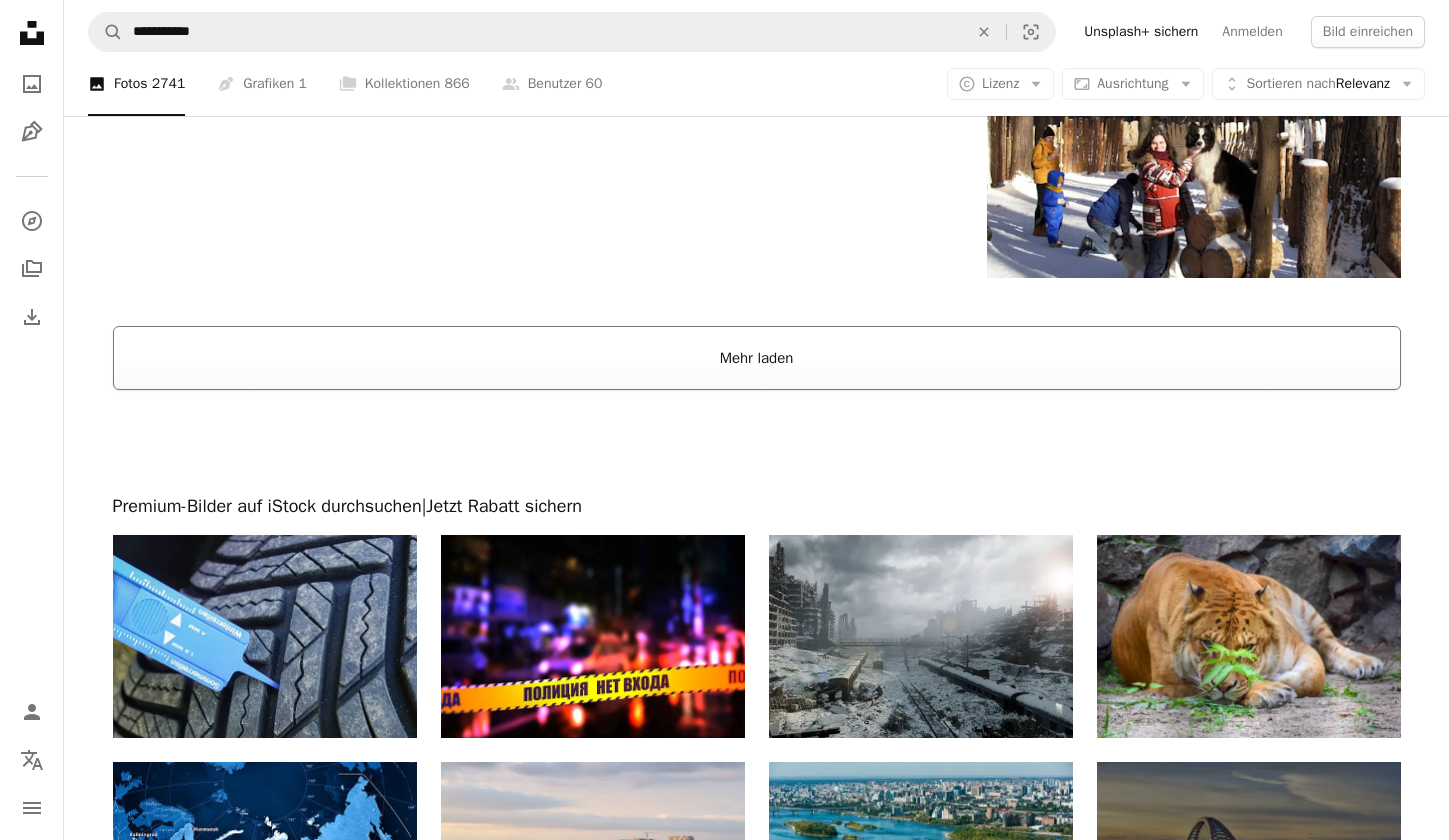 click on "Mehr laden" at bounding box center [757, 358] 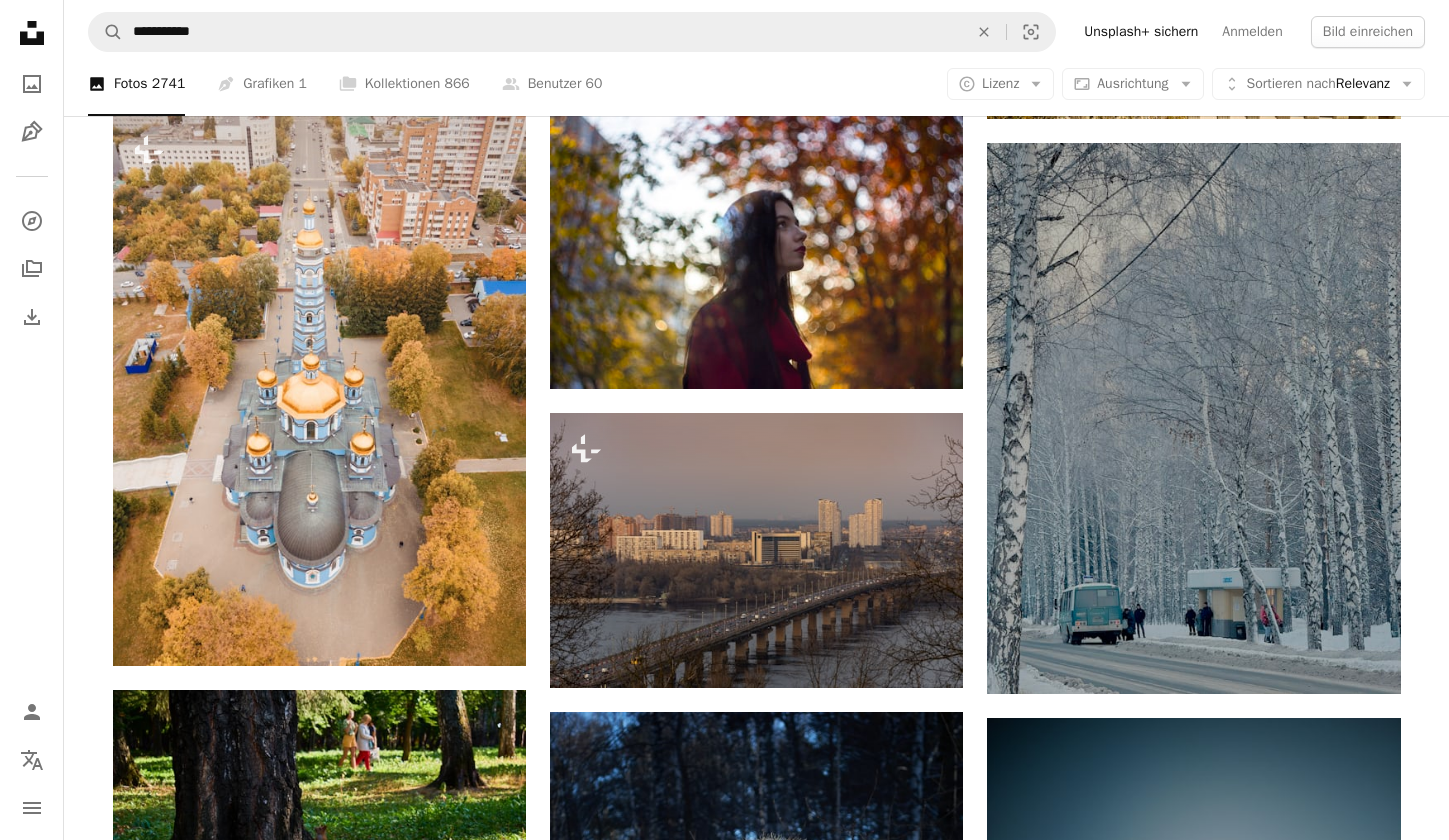 scroll, scrollTop: 2376, scrollLeft: 0, axis: vertical 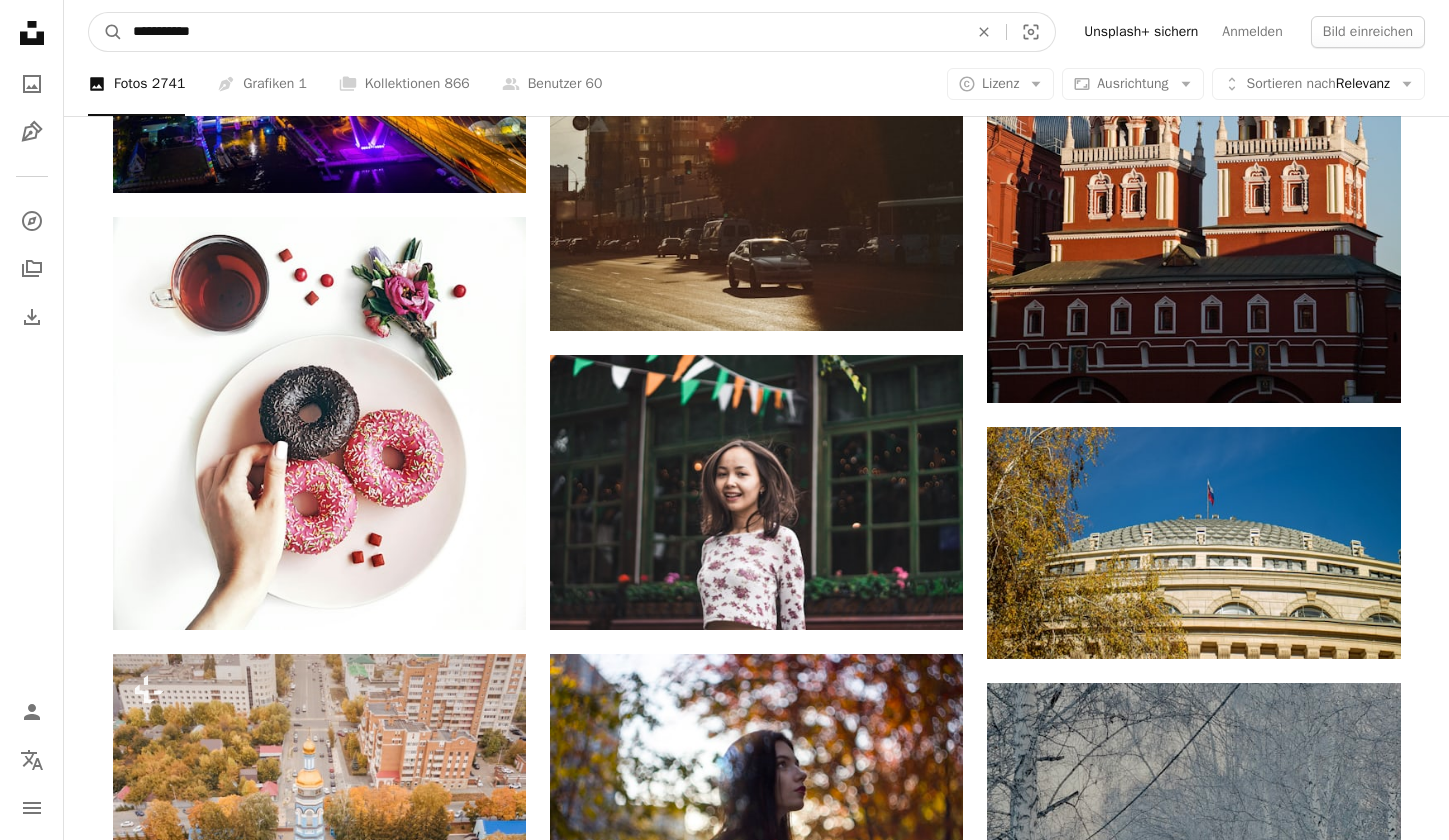 click on "**********" at bounding box center (542, 32) 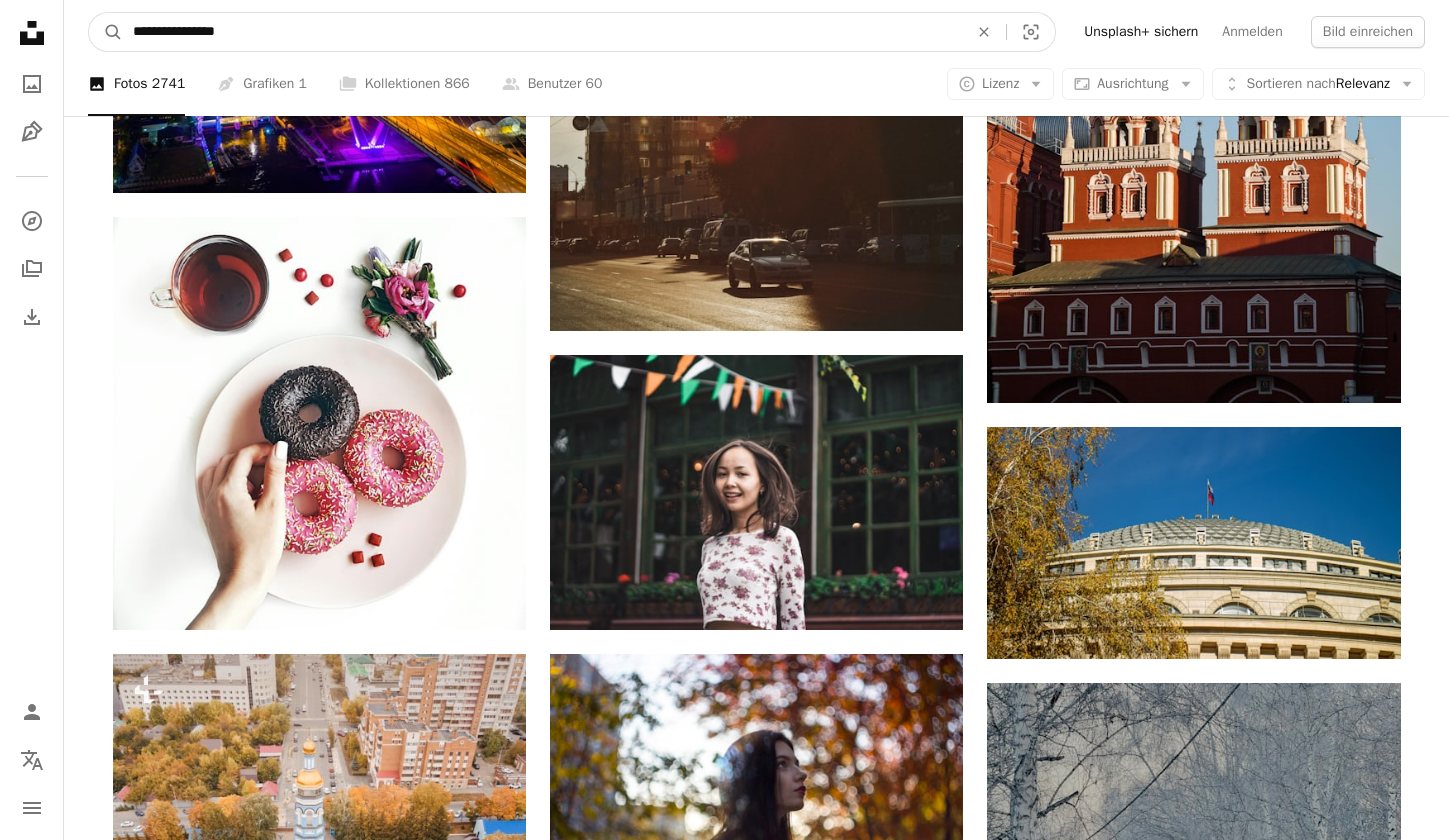type on "**********" 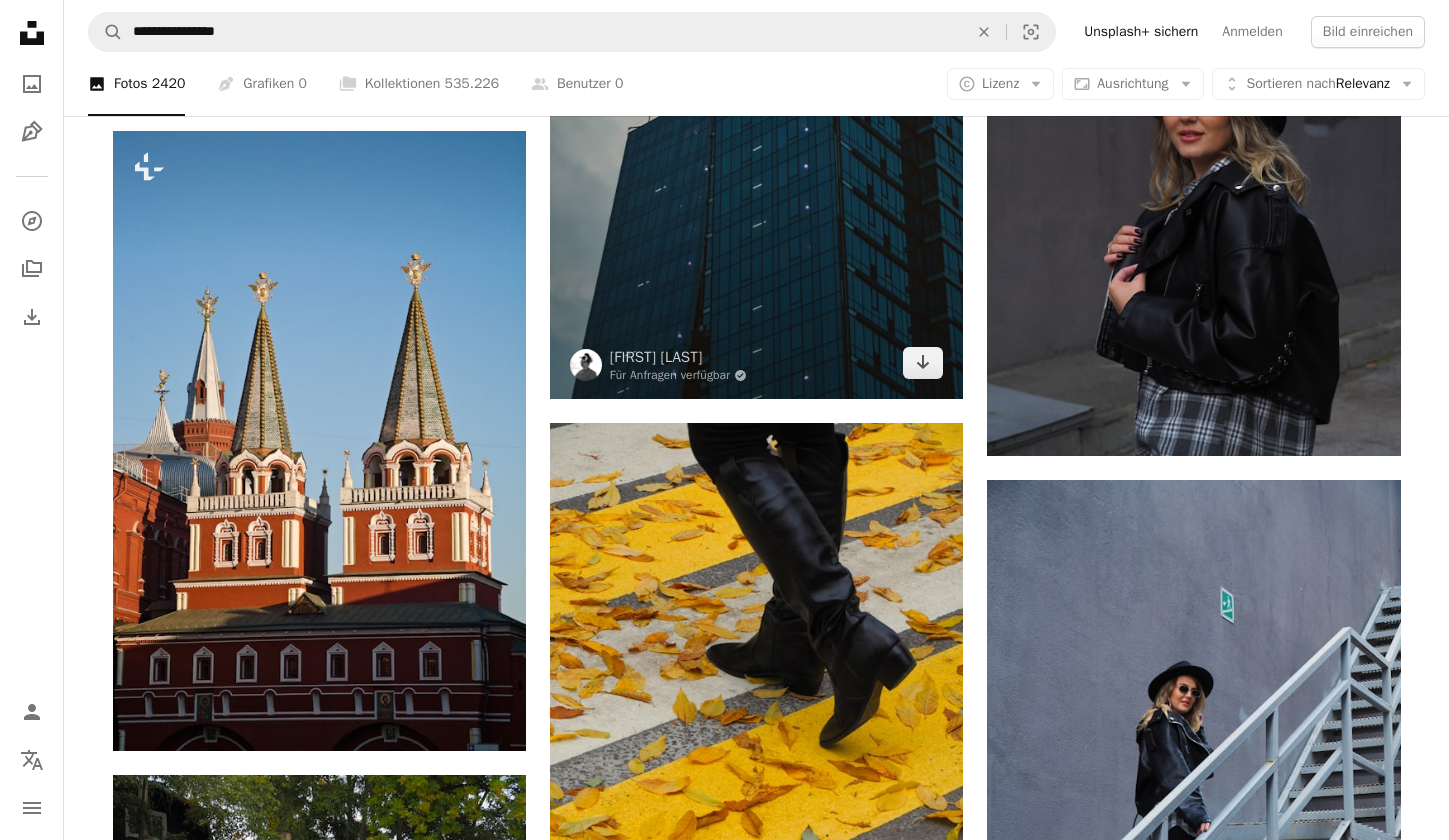 scroll, scrollTop: 2592, scrollLeft: 0, axis: vertical 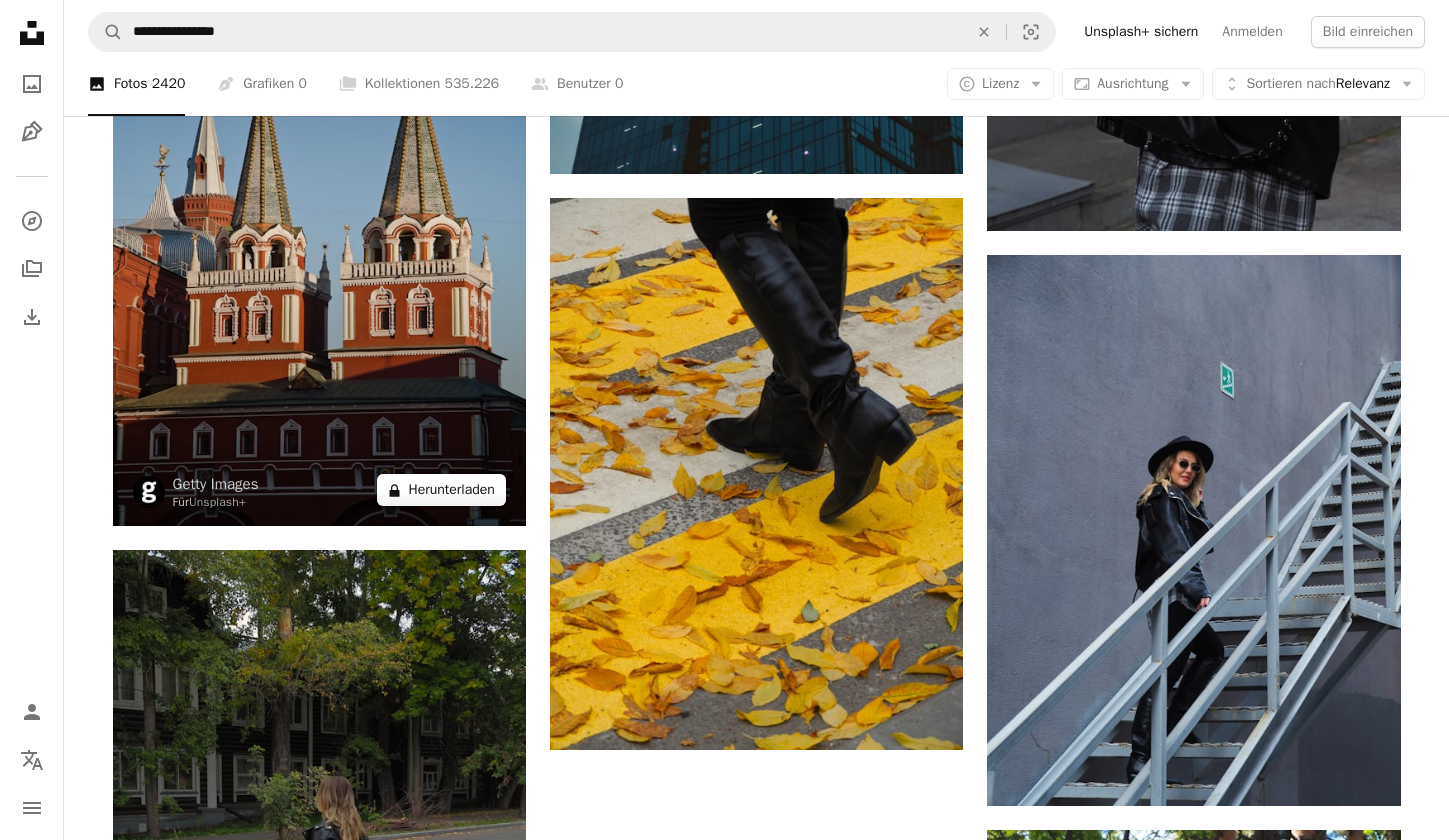 click on "A lock   Herunterladen" at bounding box center [441, 490] 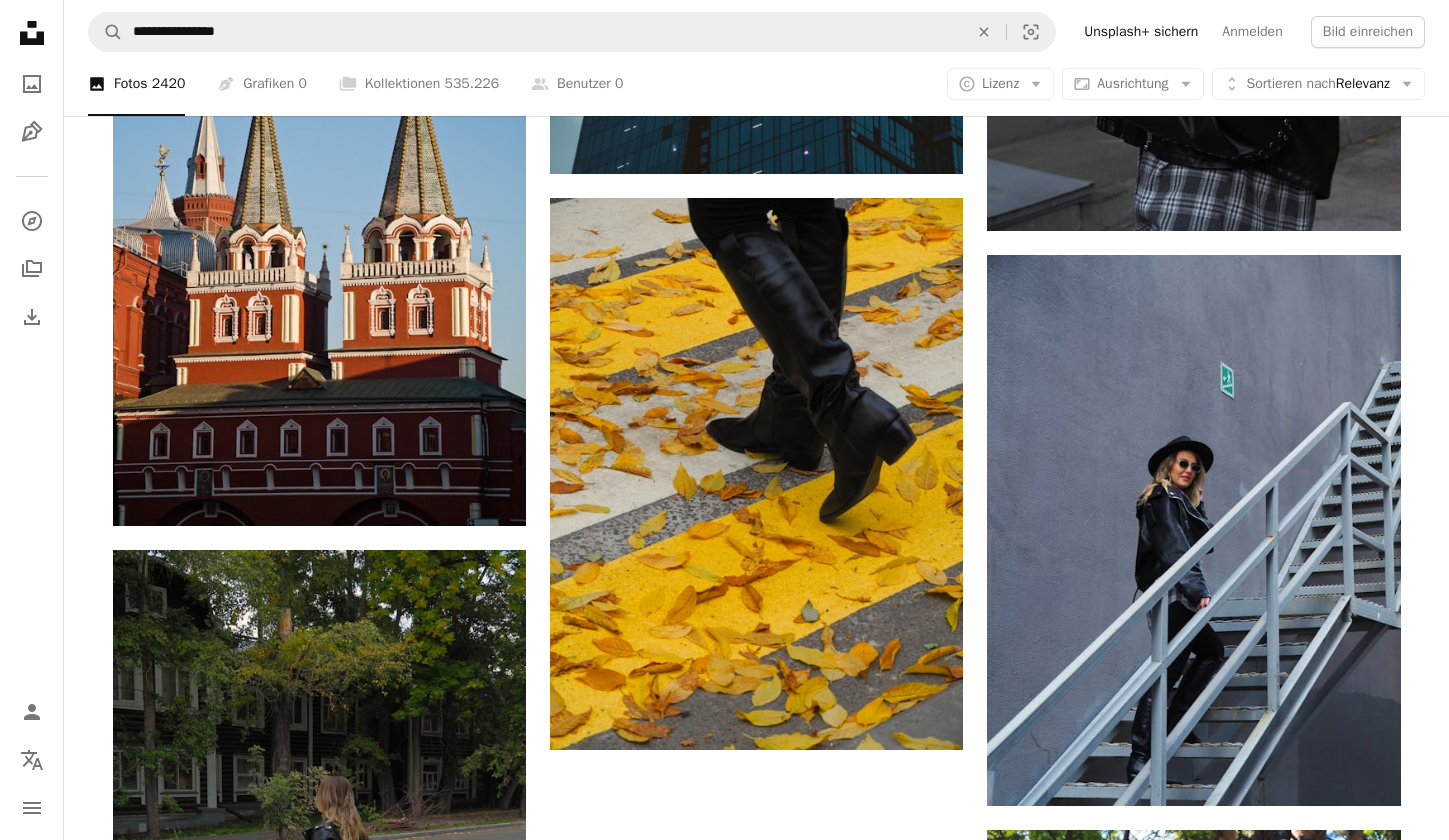 click on "An X shape Gebrauchsfertige Premium-Bilder. Profitieren Sie von unbegrenztem Zugang. A plus sign Monatlich neue Inhalte nur für Mitglieder A plus sign Beliebig viele lizenzfreie Downloads A plus sign Grafiken  Neu A plus sign Verbesserter Rechtsschutz jährlich 62 %  Rabatt monatlich 16 €   6 € EUR pro Monat * Unsplash+  sichern * Bei Zahlung pro Jahr, im Voraus in Rechnung gestellt  72 € Zuzüglich der jeweiligen MwSt. Automatische Erneuerung. Sie können jederzeit kündigen." at bounding box center (724, 2719) 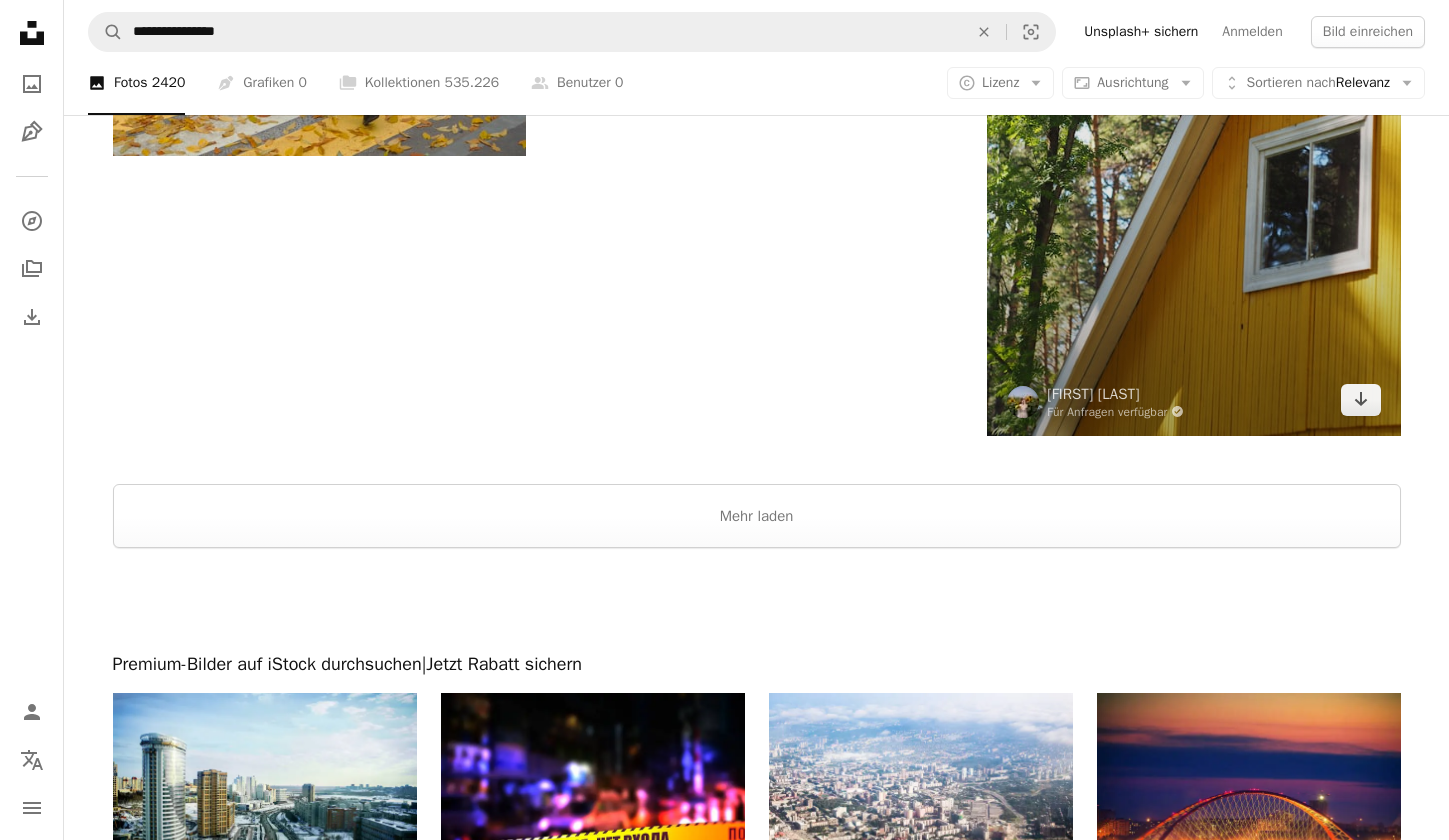 scroll, scrollTop: 3888, scrollLeft: 0, axis: vertical 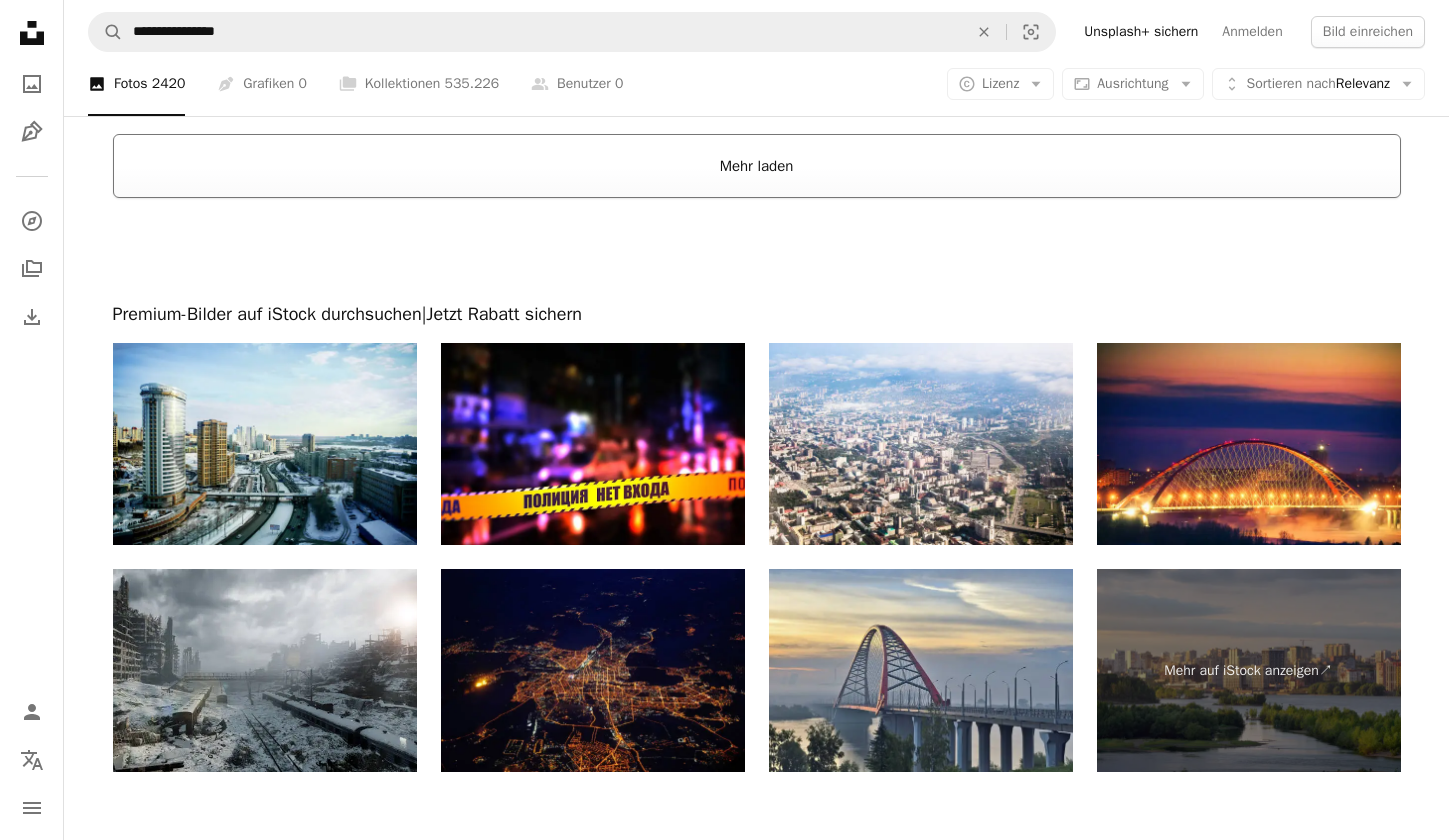 click on "Mehr laden" at bounding box center (757, 166) 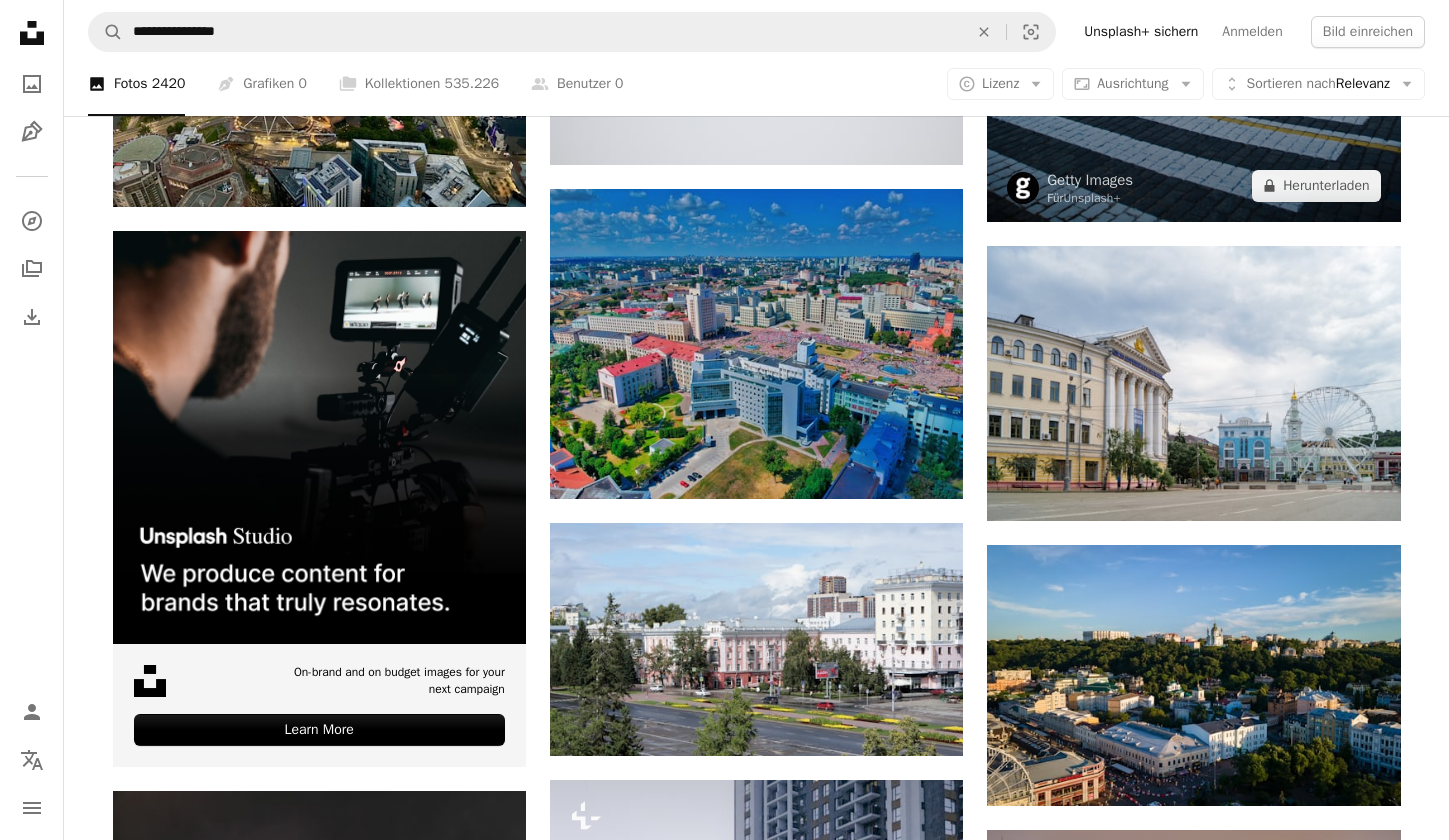scroll, scrollTop: 4536, scrollLeft: 0, axis: vertical 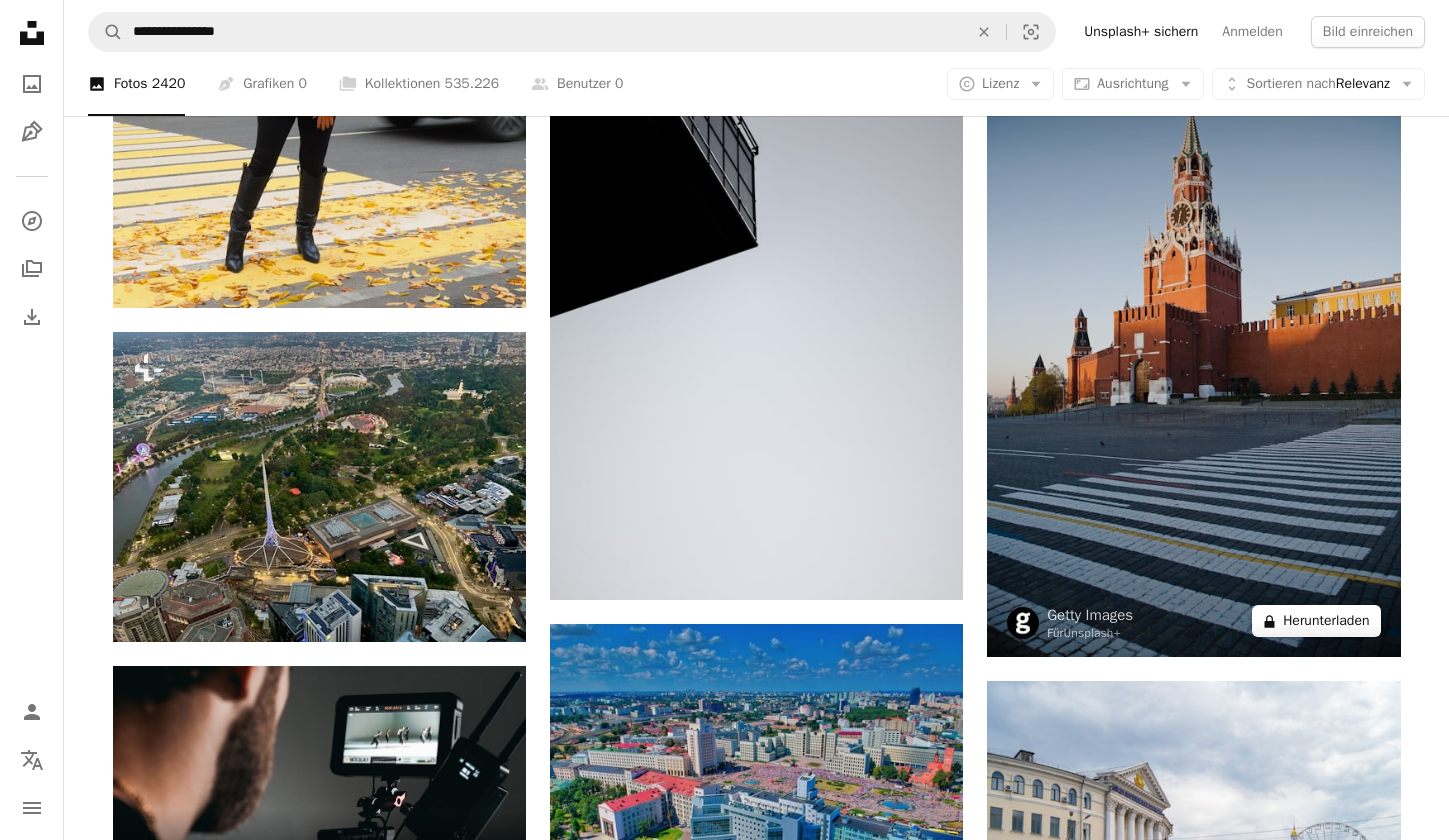 click on "A lock   Herunterladen" at bounding box center [1316, 621] 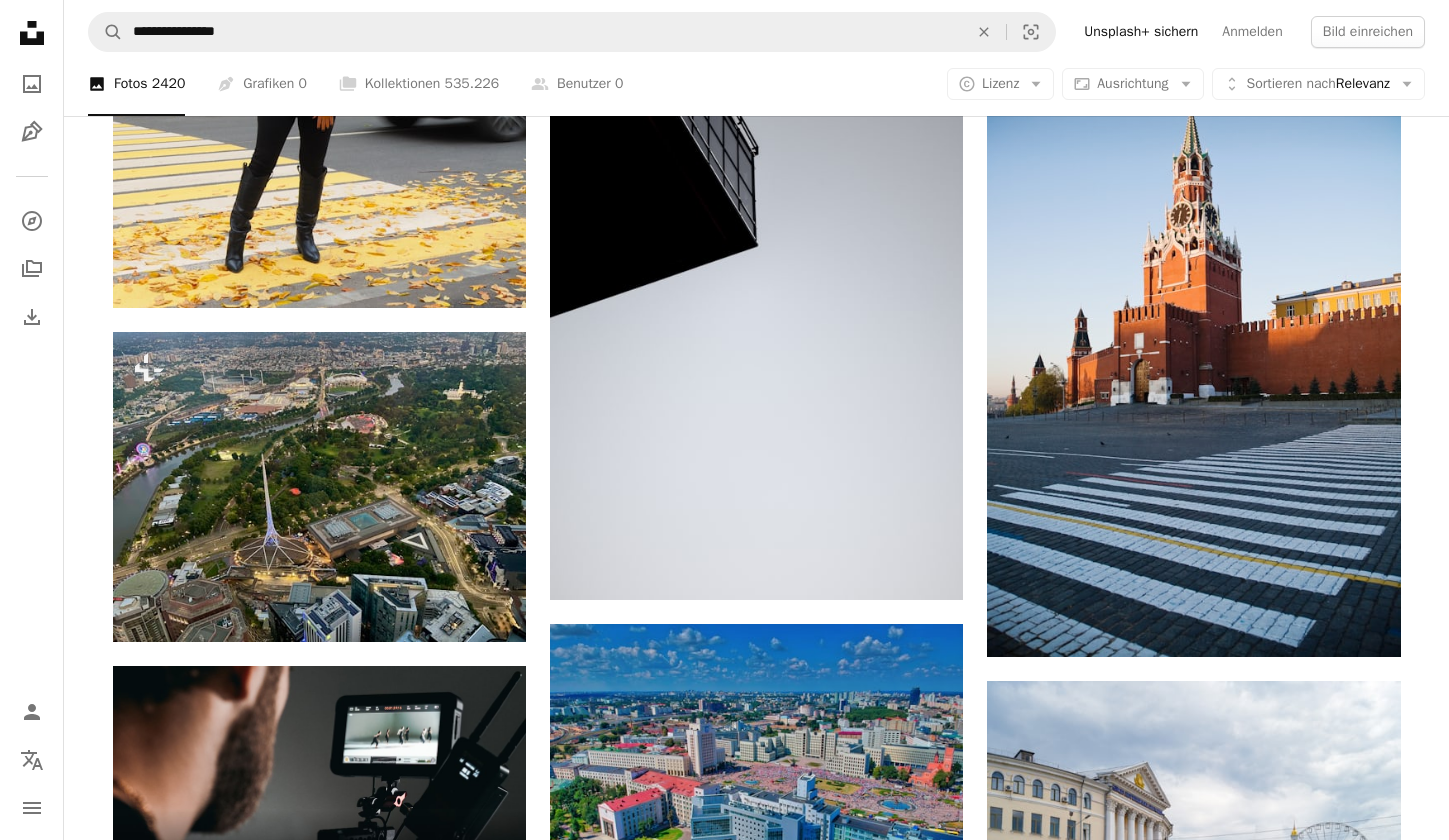 click on "An X shape Gebrauchsfertige Premium-Bilder. Profitieren Sie von unbegrenztem Zugang. A plus sign Monatlich neue Inhalte nur für Mitglieder A plus sign Beliebig viele lizenzfreie Downloads A plus sign Grafiken  Neu A plus sign Verbesserter Rechtsschutz jährlich 62 %  Rabatt monatlich 16 €   6 € EUR pro Monat * Unsplash+  sichern * Bei Zahlung pro Jahr, im Voraus in Rechnung gestellt  72 € Zuzüglich der jeweiligen MwSt. Automatische Erneuerung. Sie können jederzeit kündigen." at bounding box center [724, 6592] 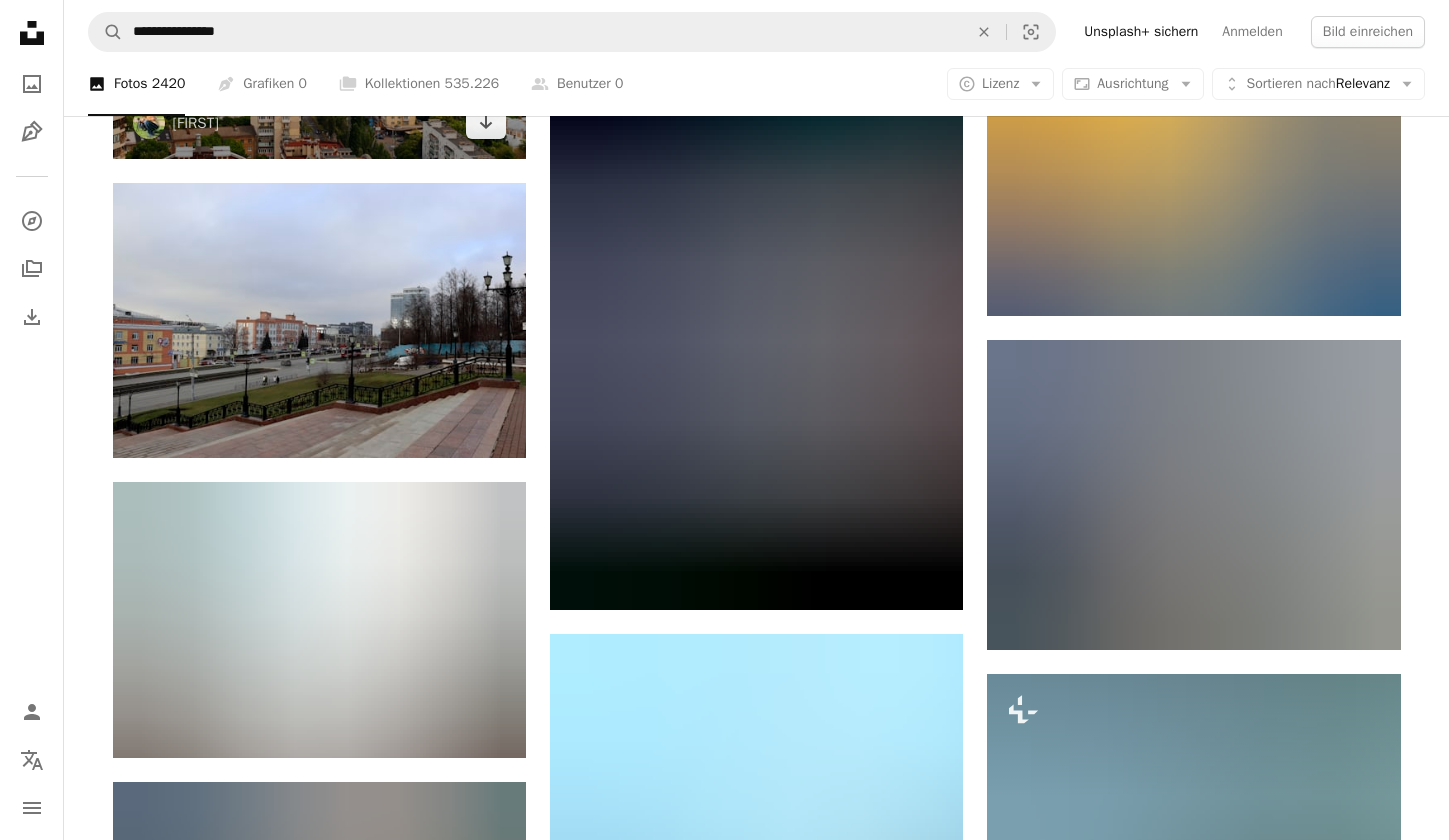 scroll, scrollTop: 6696, scrollLeft: 0, axis: vertical 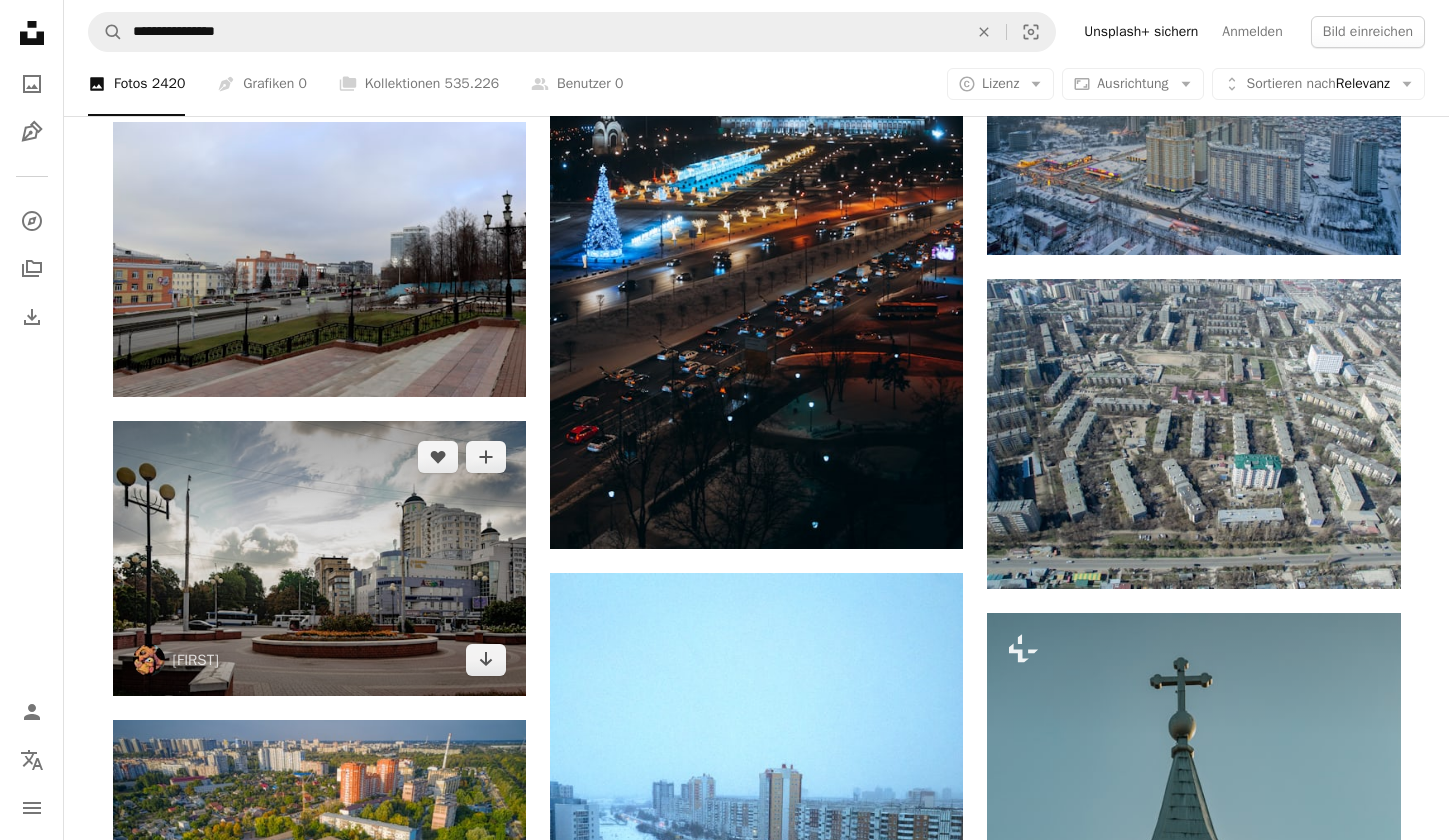 click at bounding box center [319, 558] 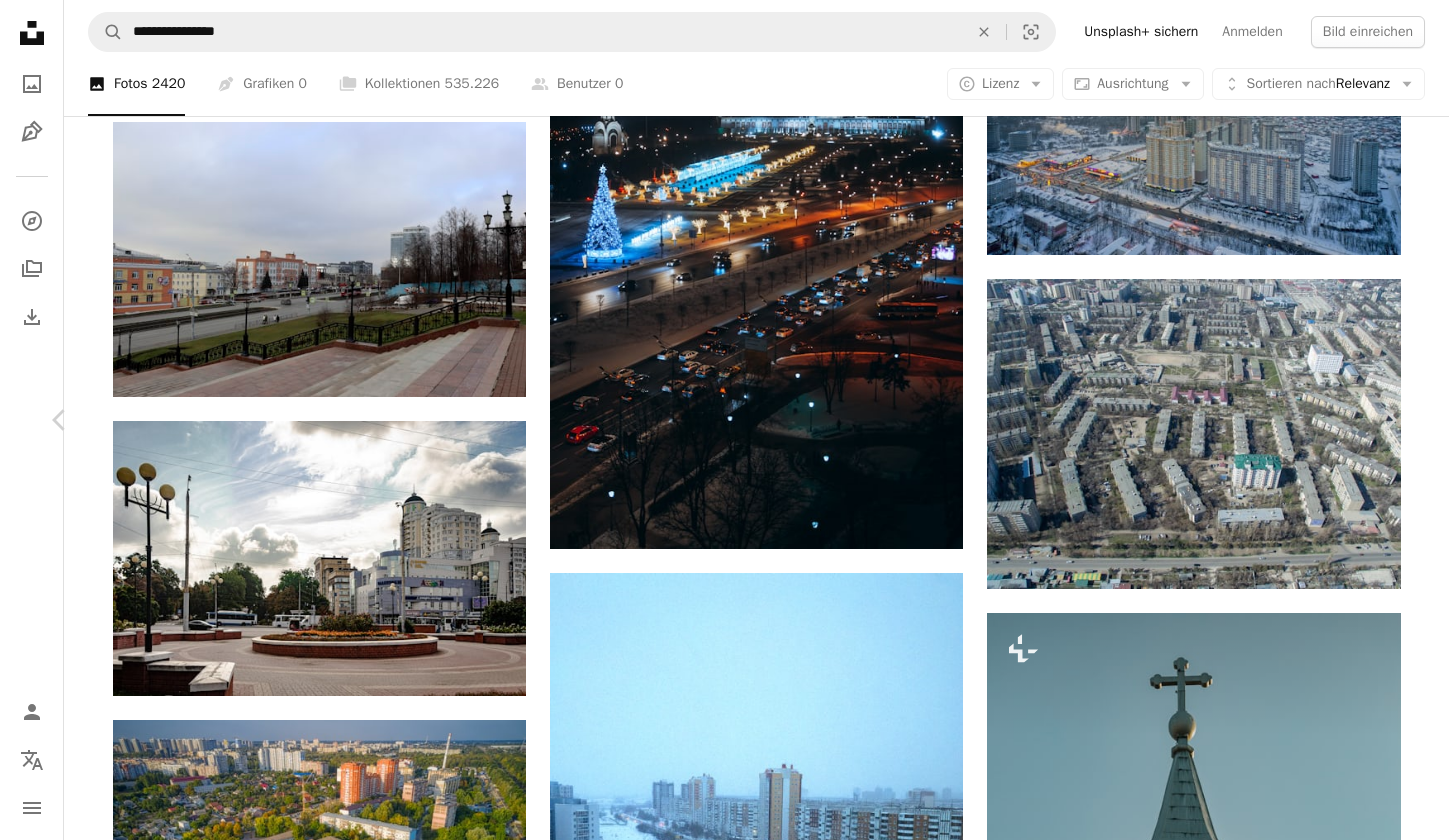scroll, scrollTop: 240, scrollLeft: 0, axis: vertical 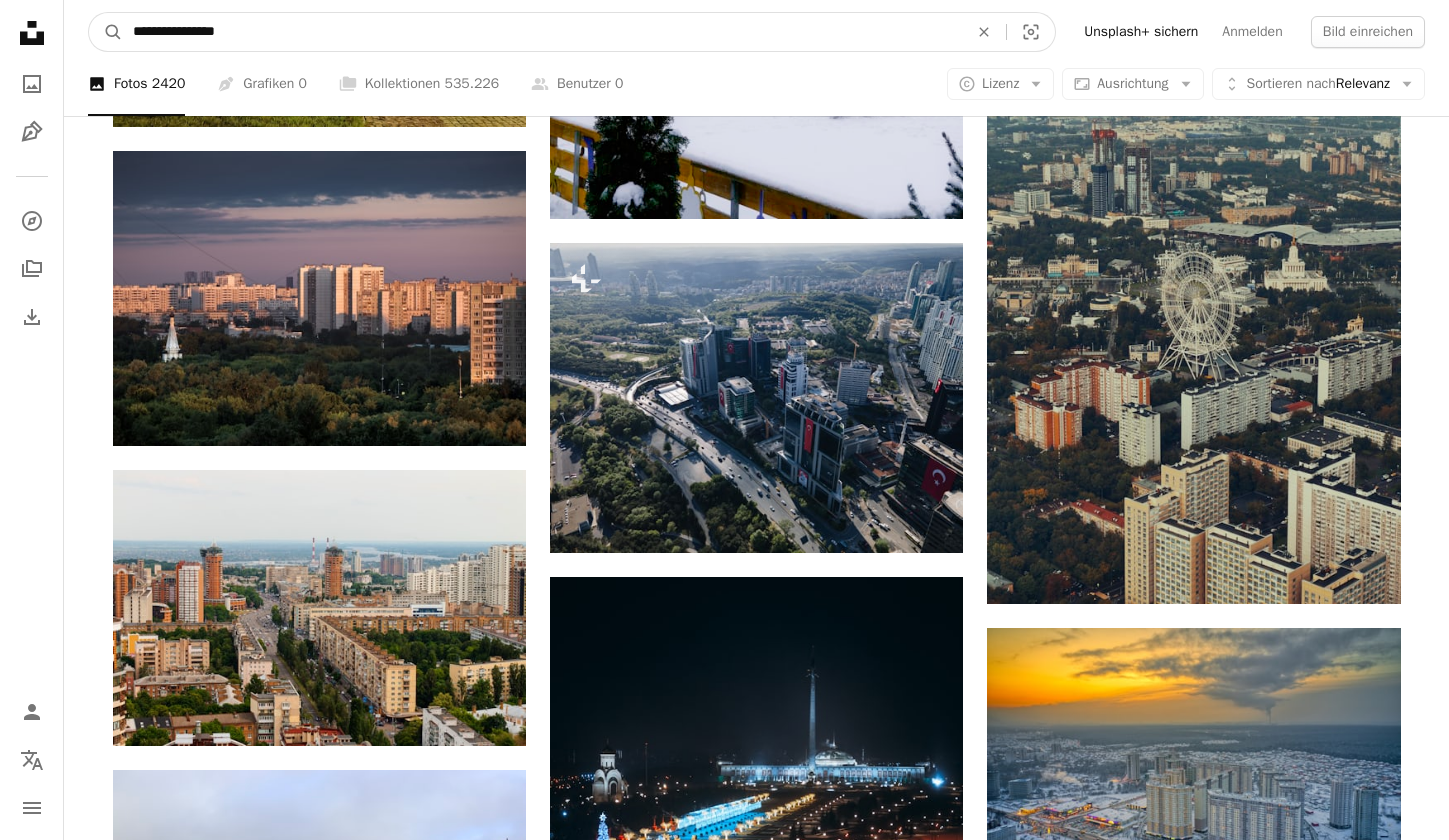 click on "**********" at bounding box center (542, 32) 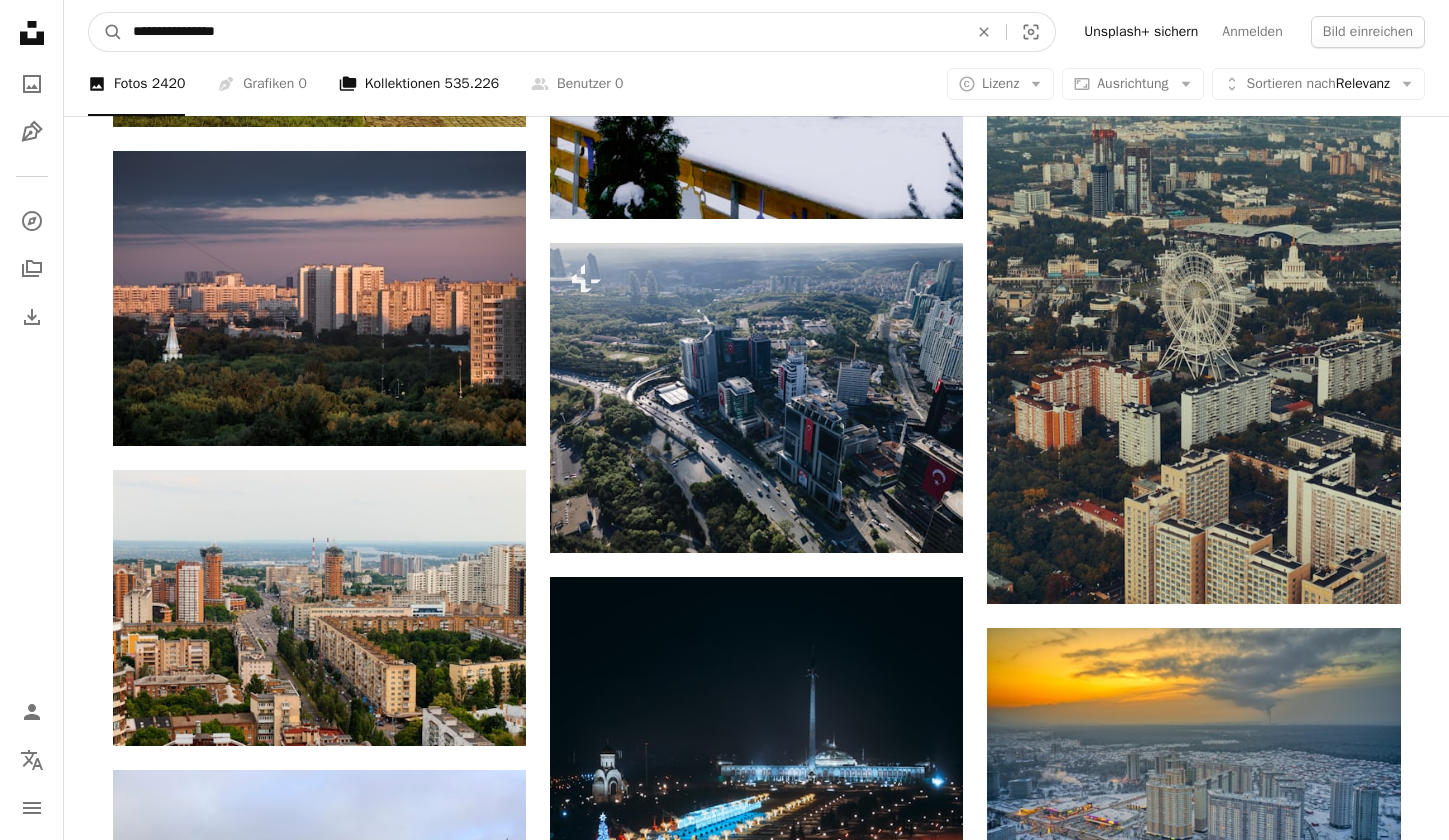 click on "A magnifying glass" at bounding box center [106, 32] 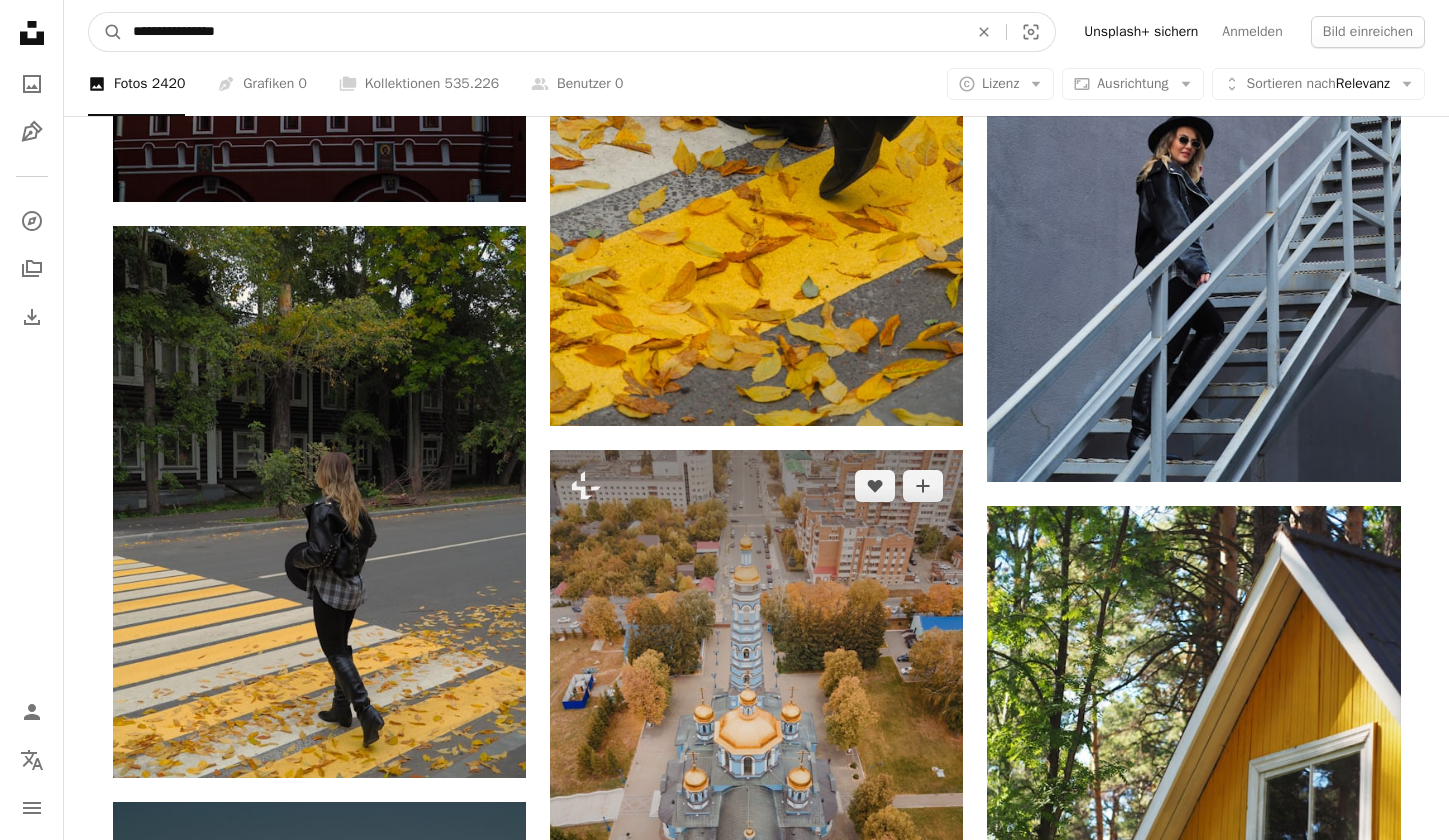 scroll, scrollTop: 3348, scrollLeft: 0, axis: vertical 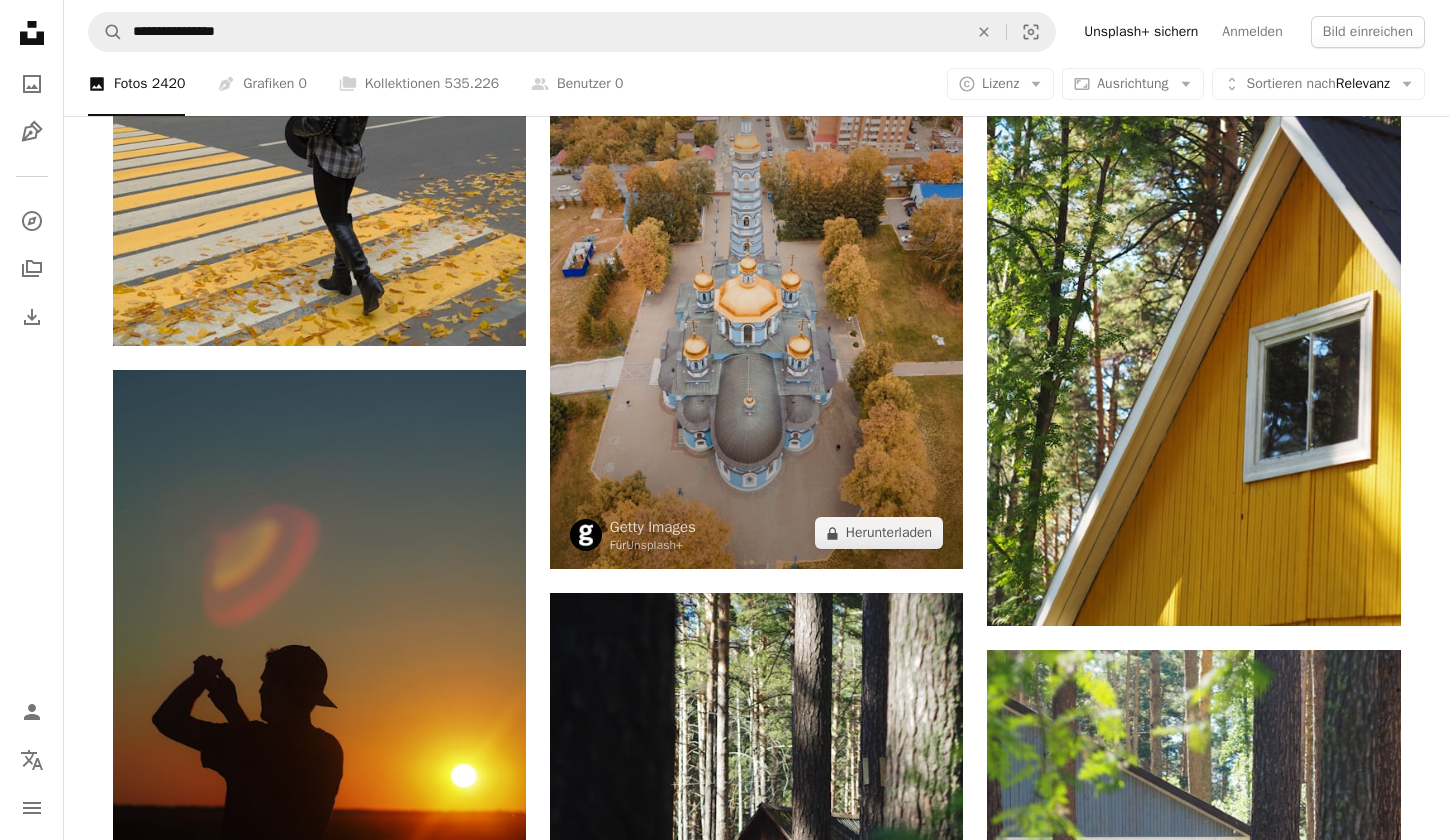 click at bounding box center (756, 293) 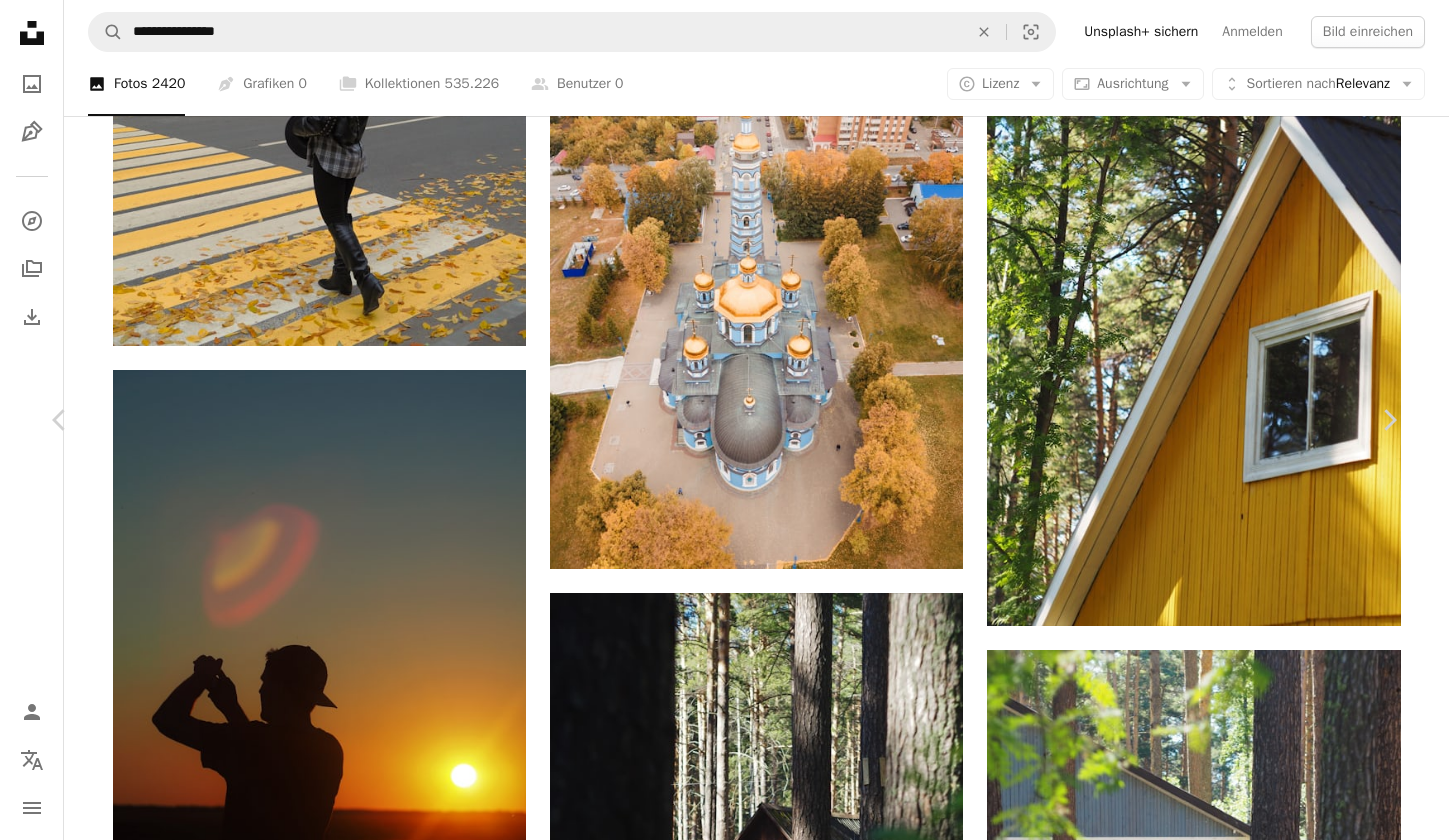 scroll, scrollTop: 0, scrollLeft: 0, axis: both 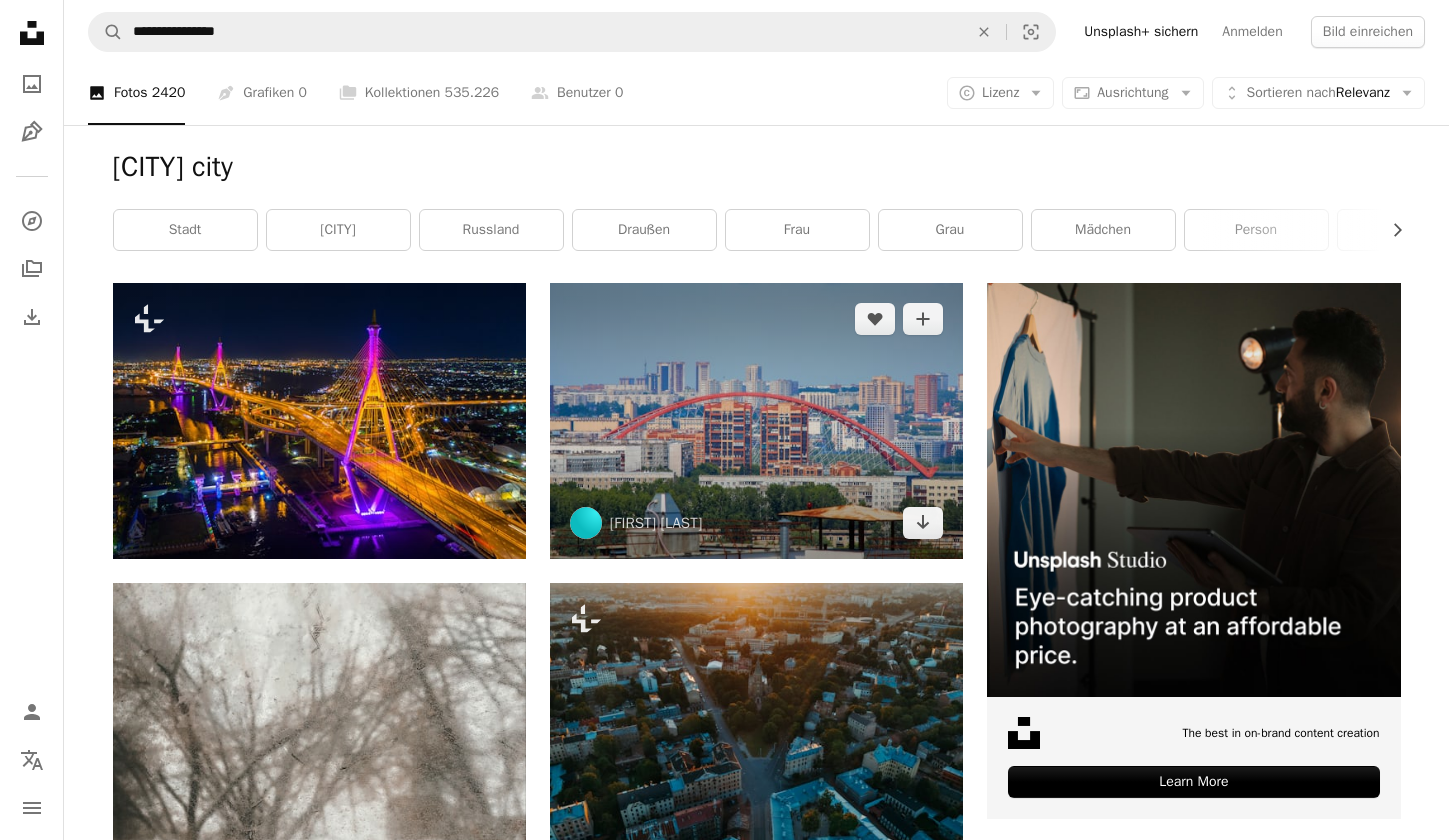click at bounding box center (756, 420) 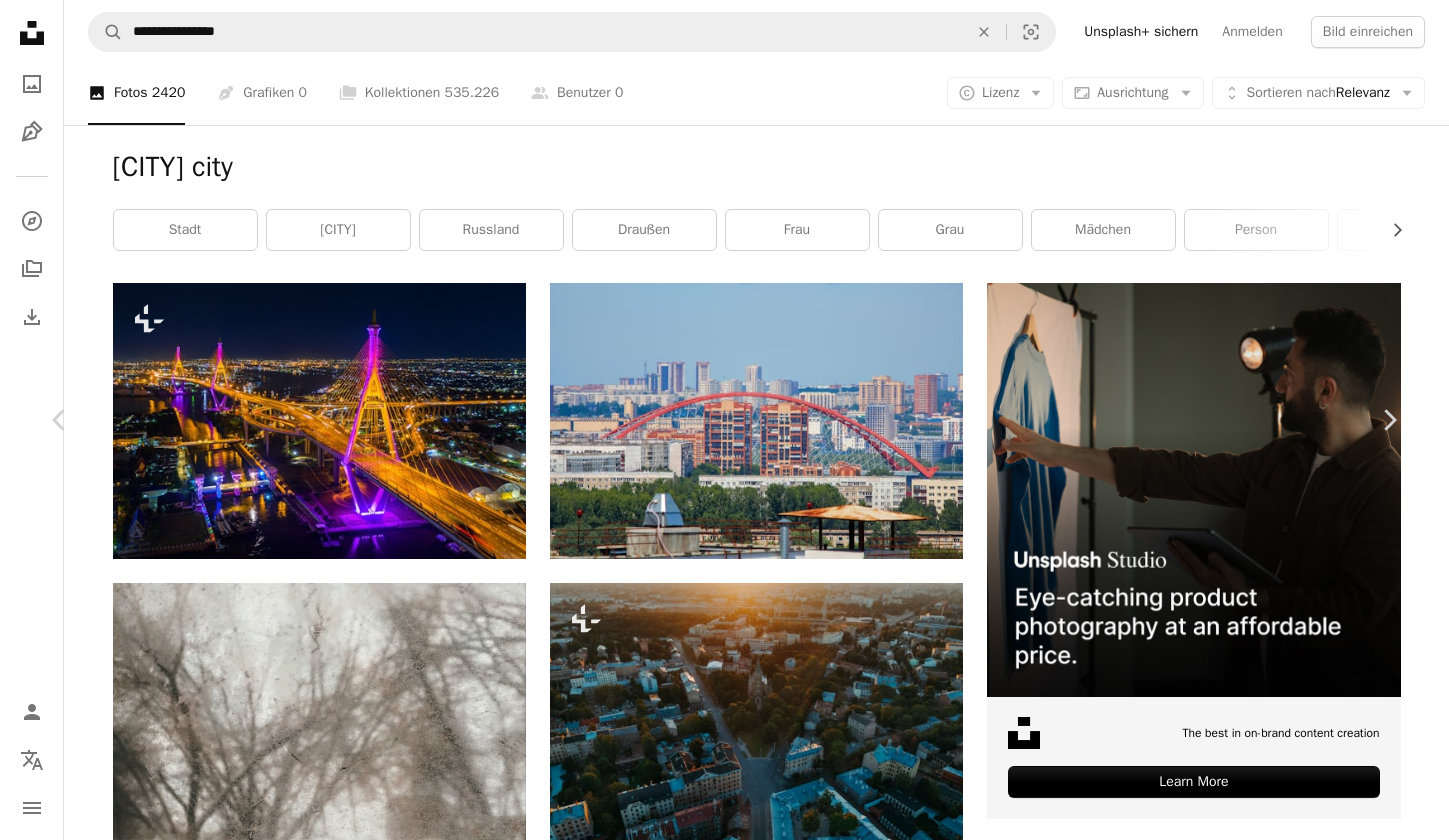 scroll, scrollTop: 240, scrollLeft: 0, axis: vertical 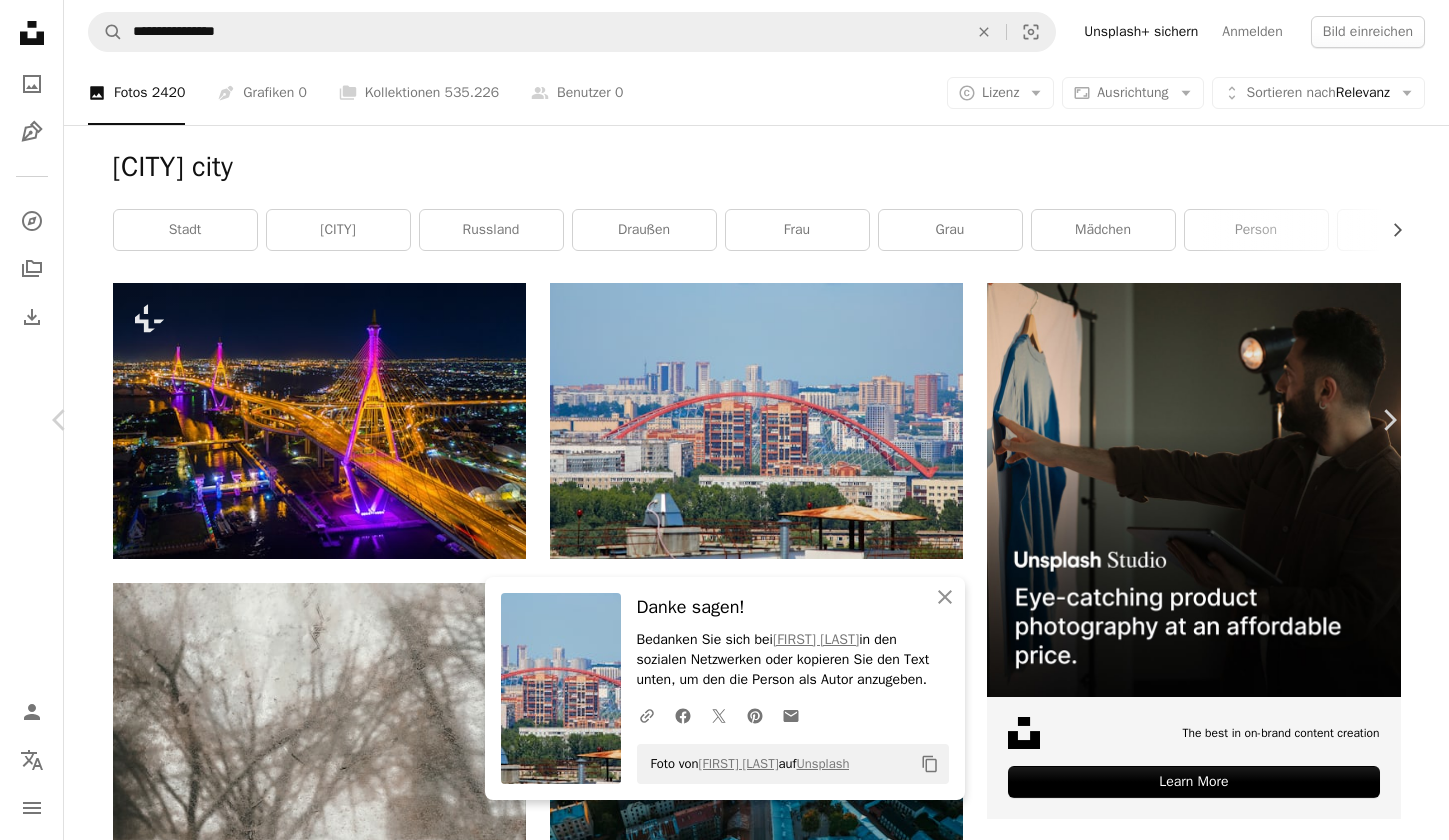 click at bounding box center [717, 11089] 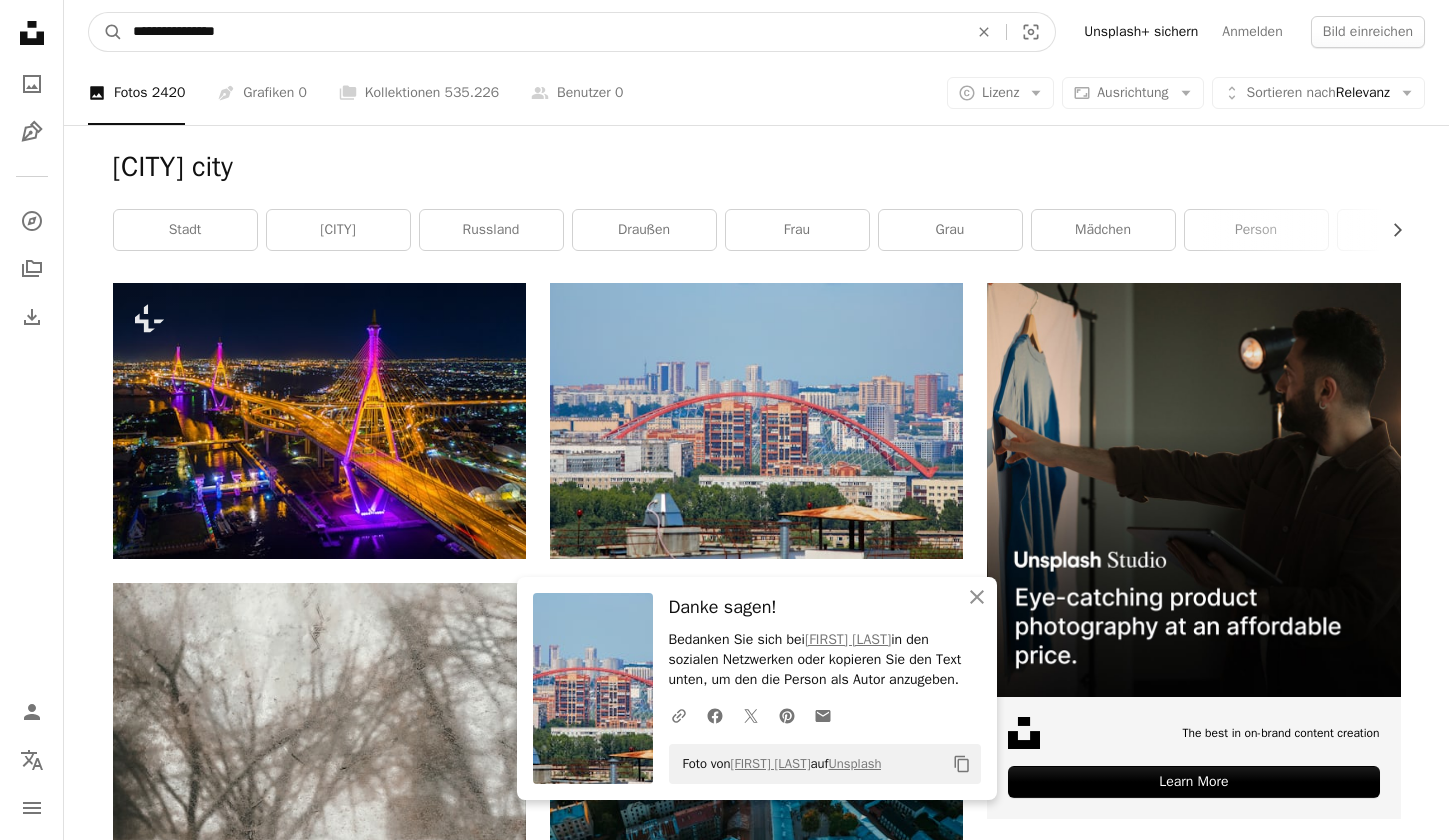 click on "**********" at bounding box center [542, 32] 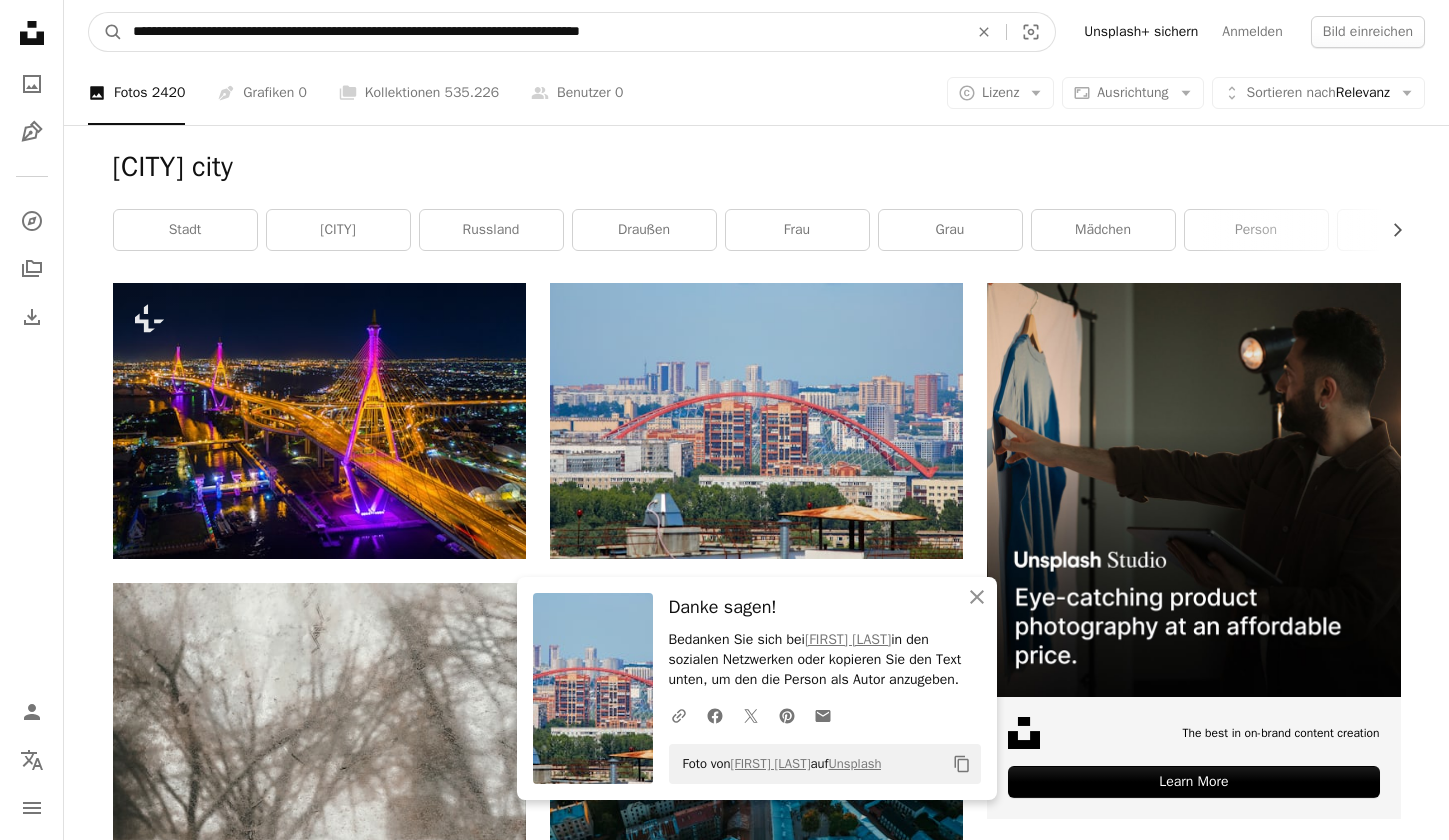 click on "A magnifying glass" at bounding box center [106, 32] 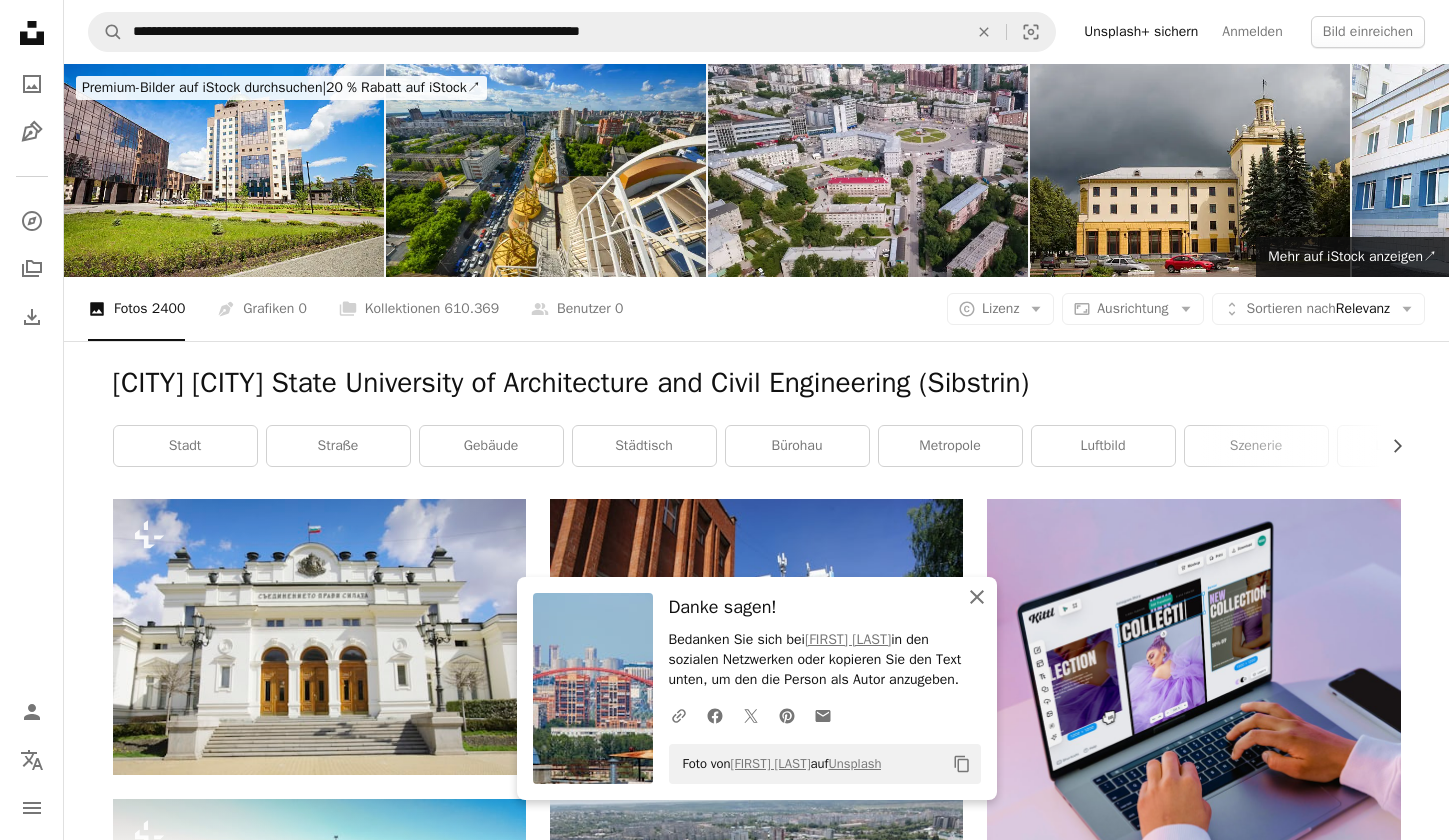 click on "An X shape" 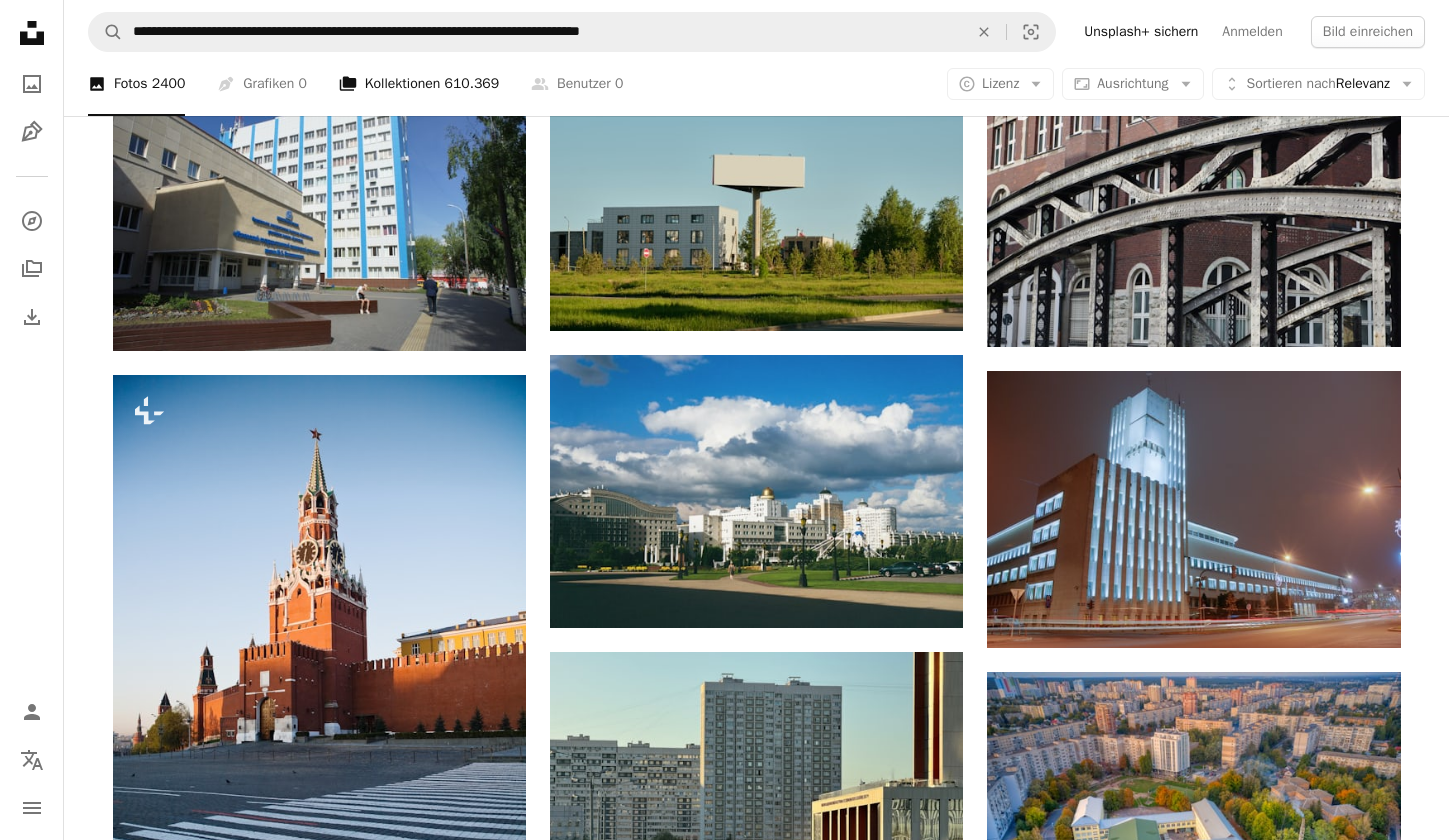 scroll, scrollTop: 1620, scrollLeft: 0, axis: vertical 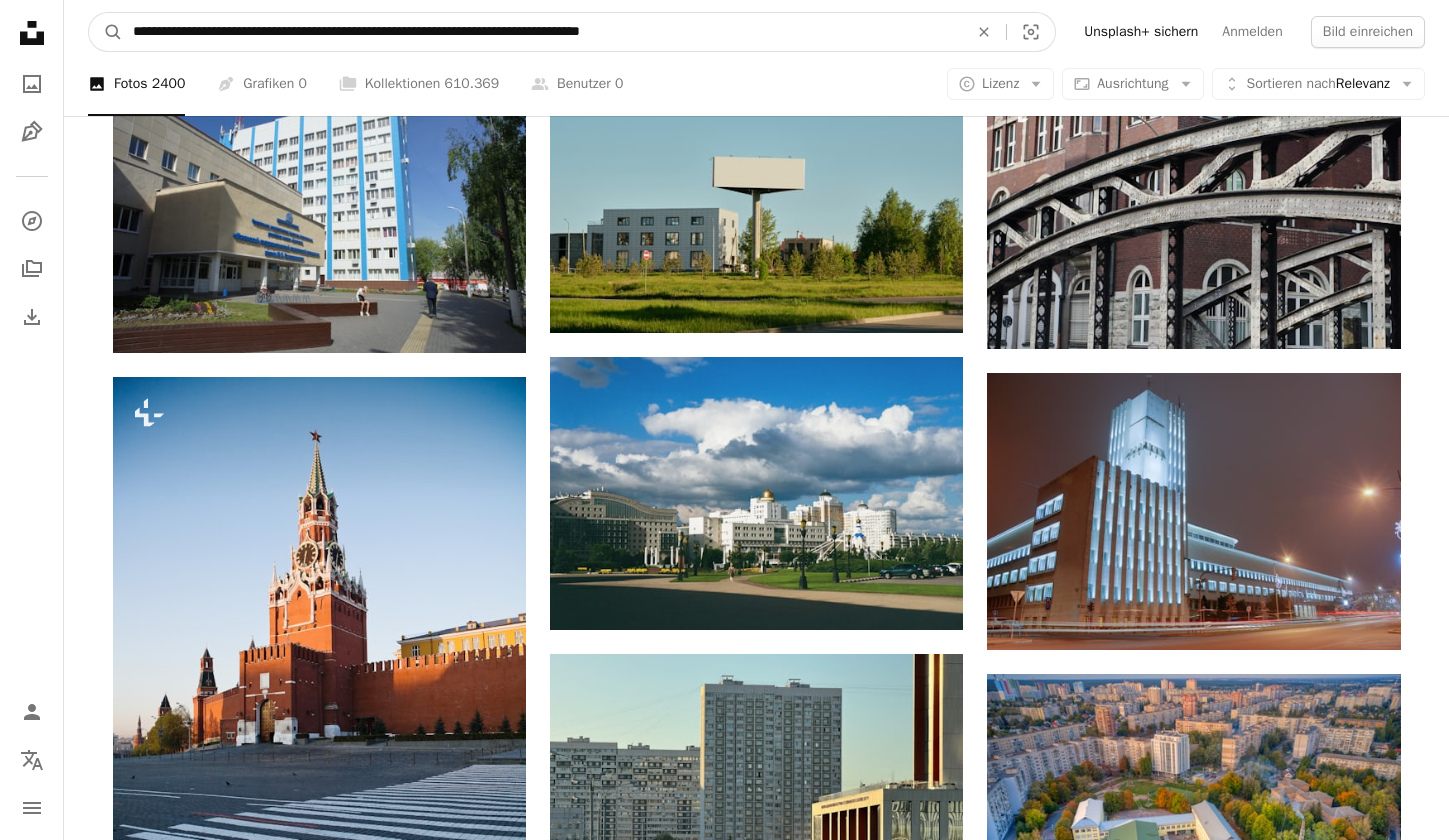 click on "**********" at bounding box center [542, 32] 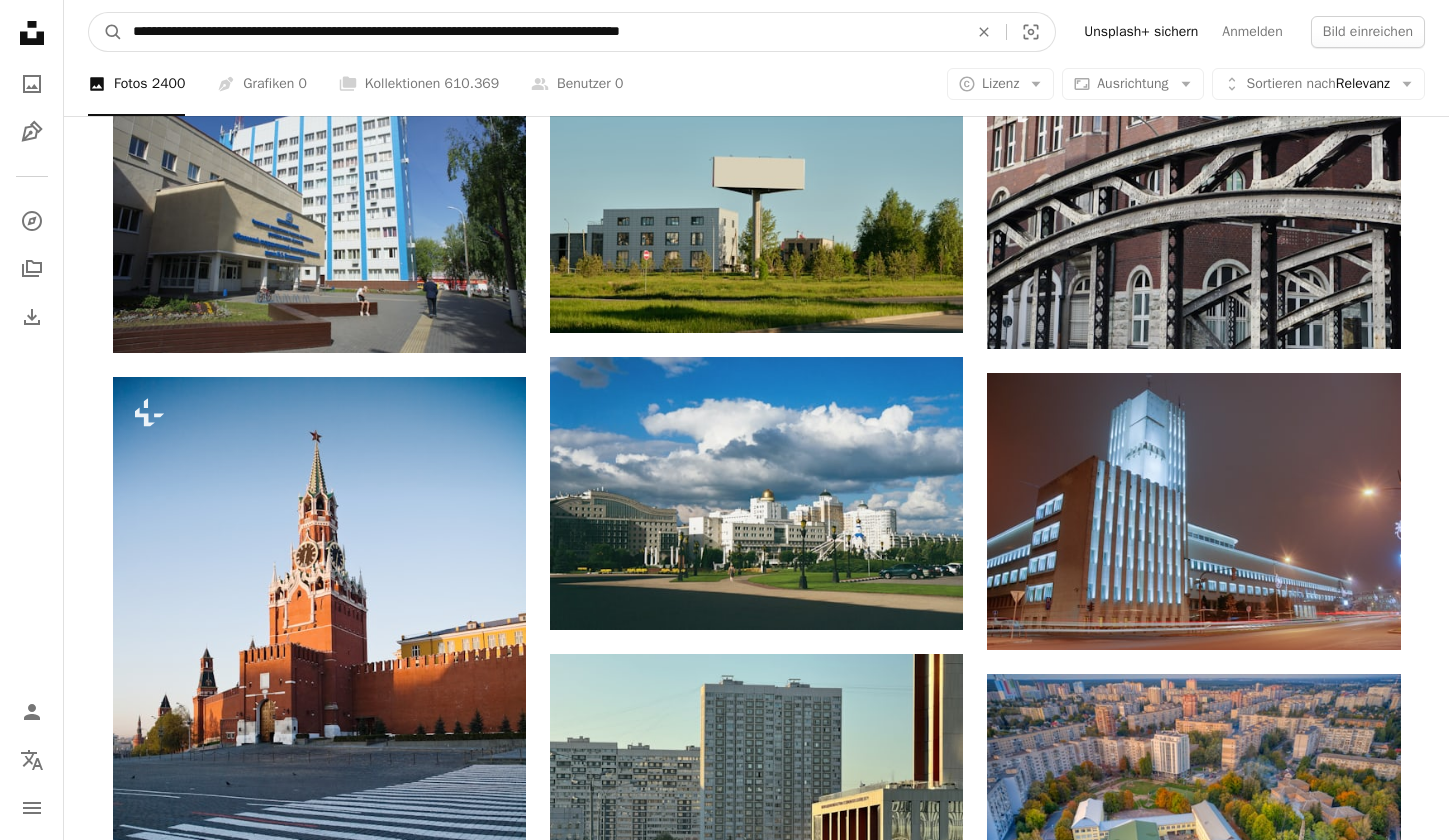 type on "**********" 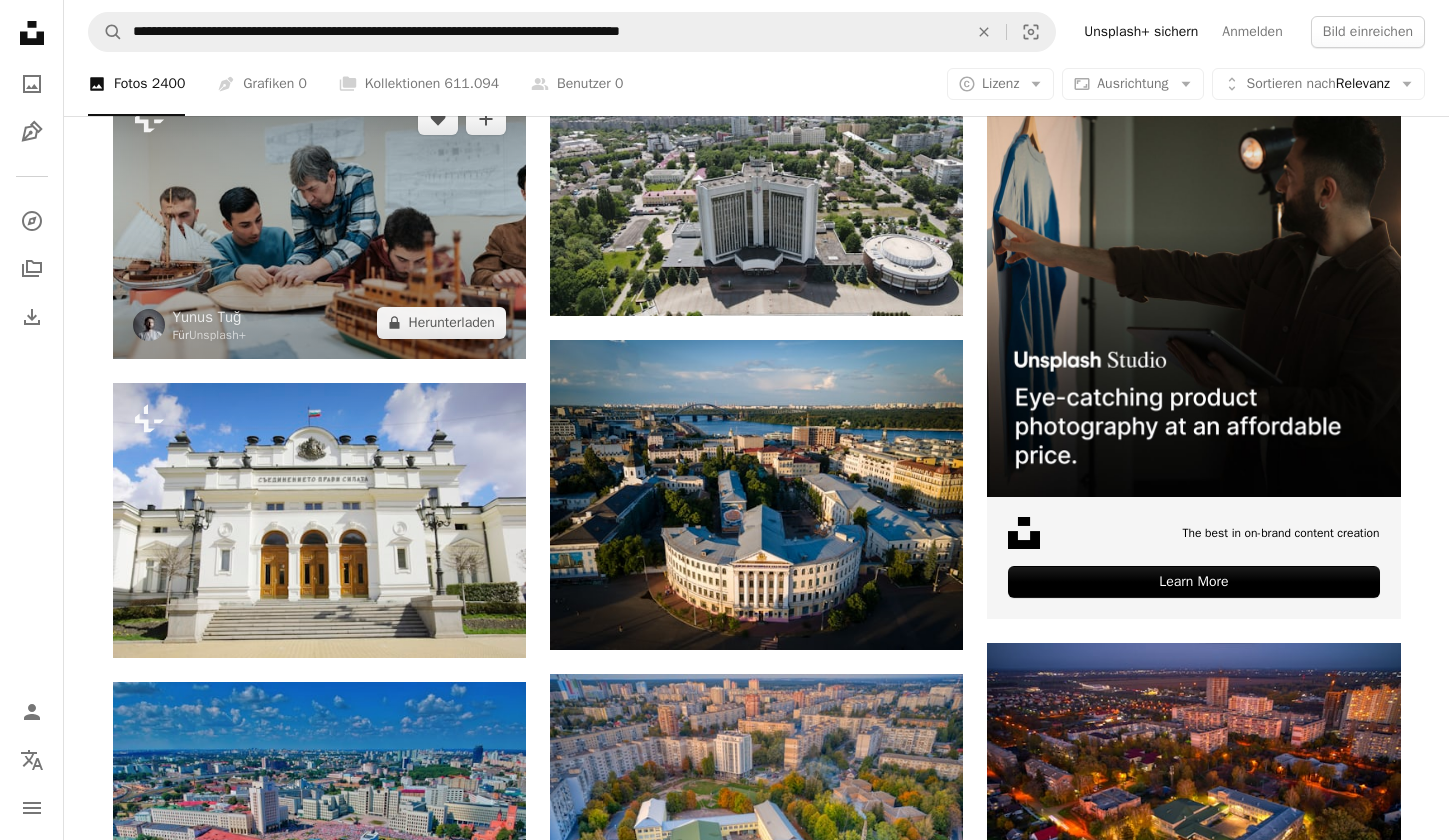 scroll, scrollTop: 324, scrollLeft: 0, axis: vertical 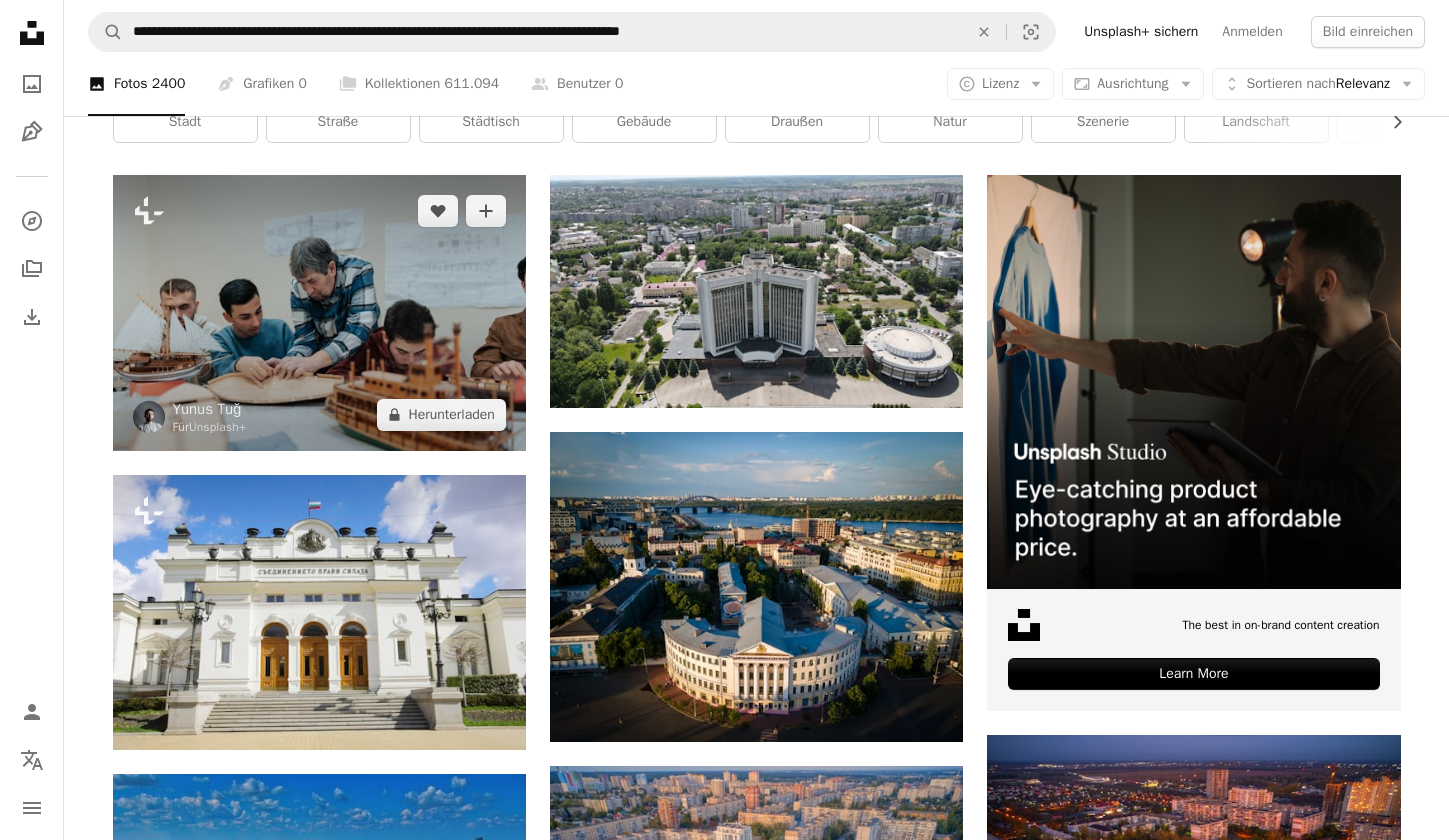 click at bounding box center (319, 312) 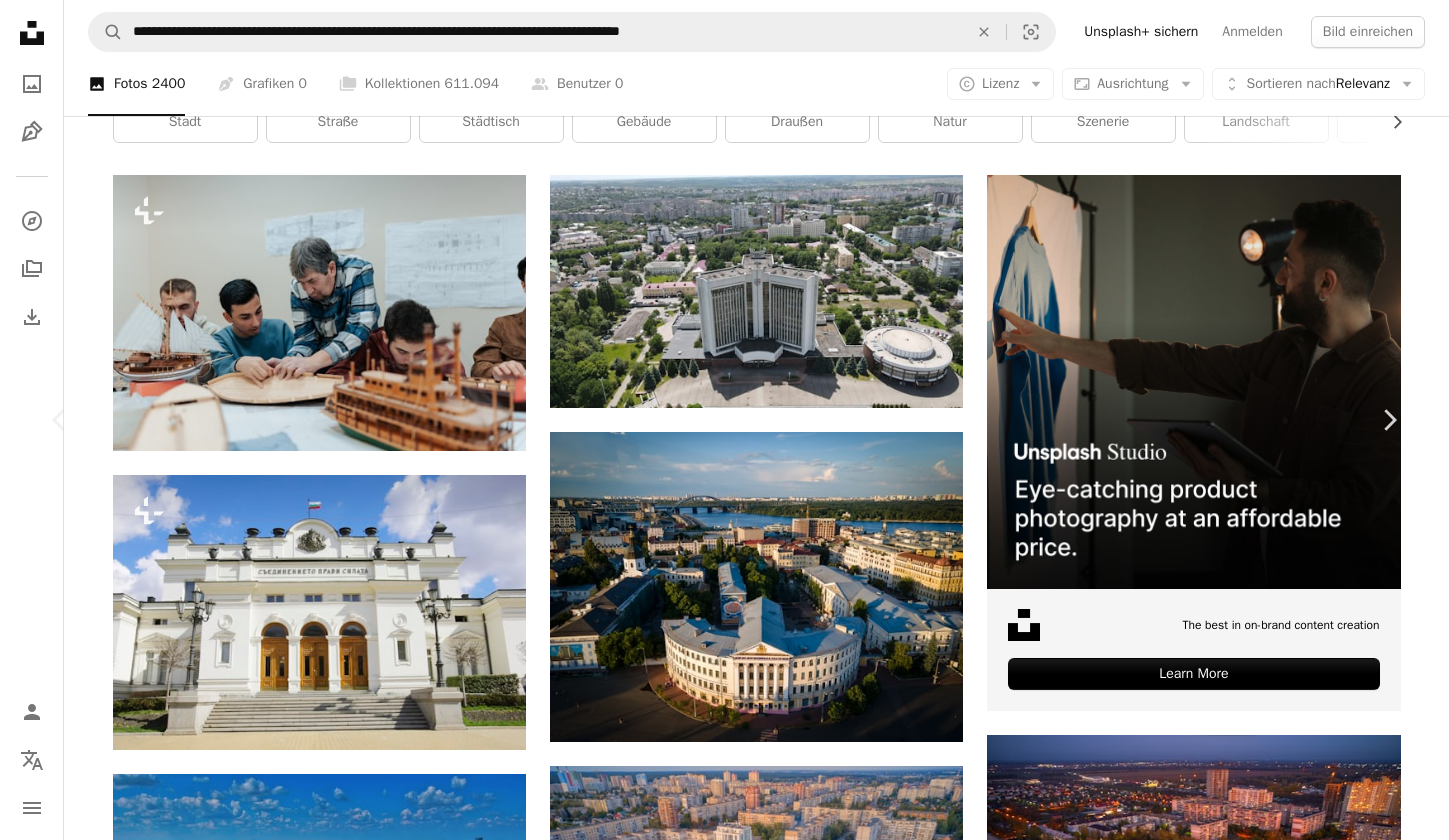 scroll, scrollTop: 0, scrollLeft: 0, axis: both 